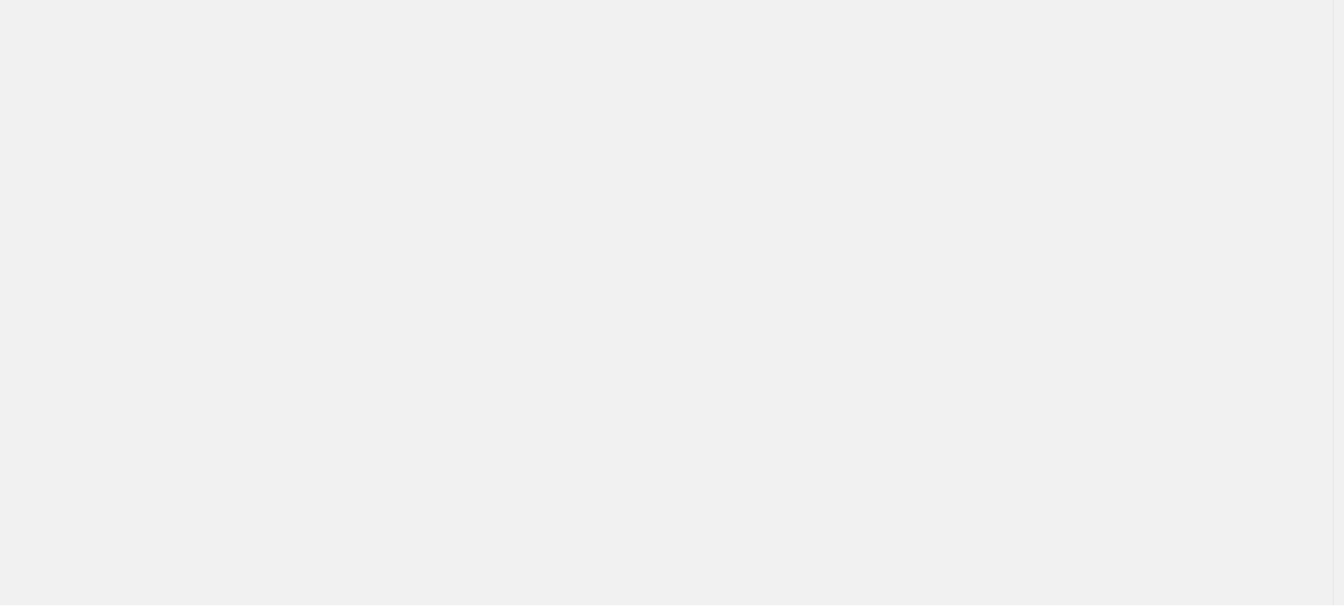 scroll, scrollTop: 0, scrollLeft: 0, axis: both 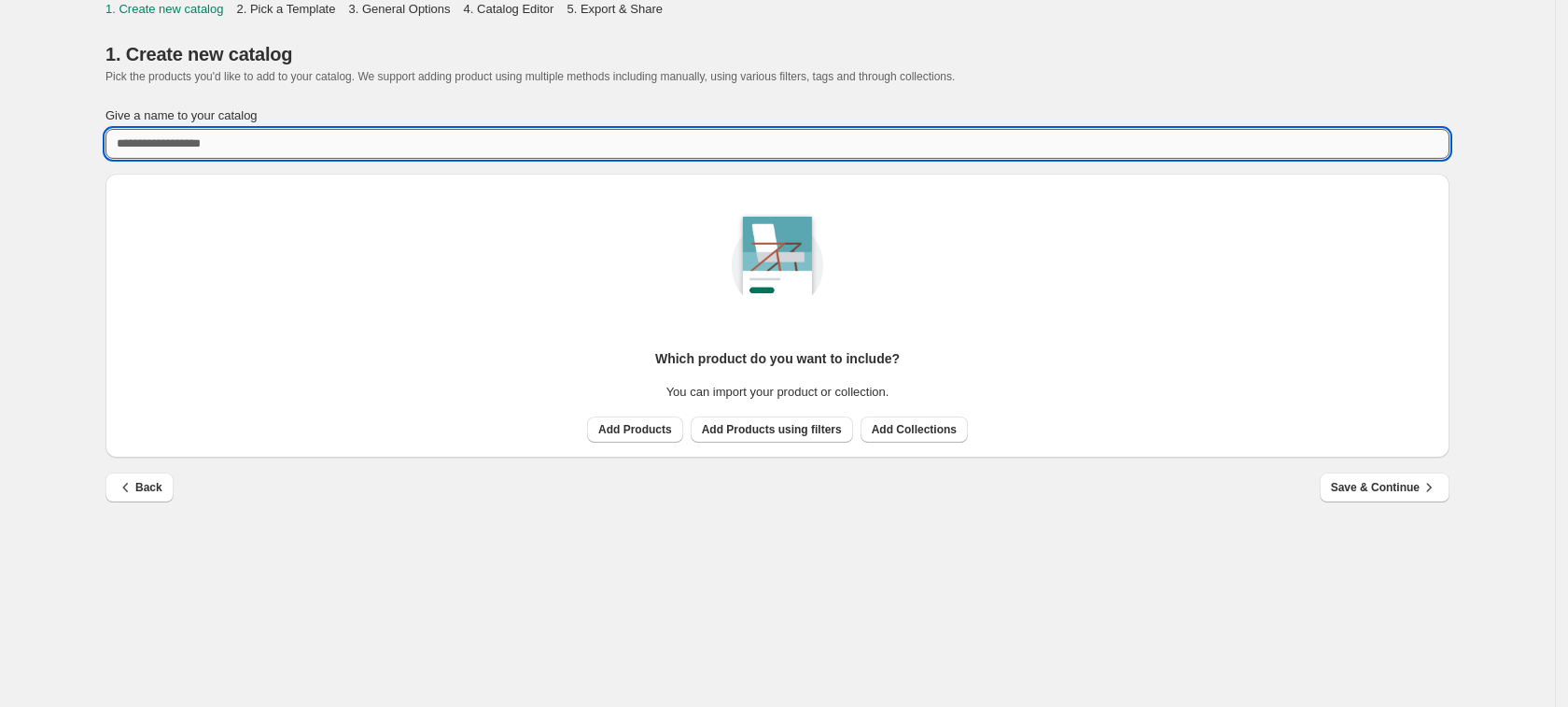 click on "Give a name to your catalog" at bounding box center [777, 144] 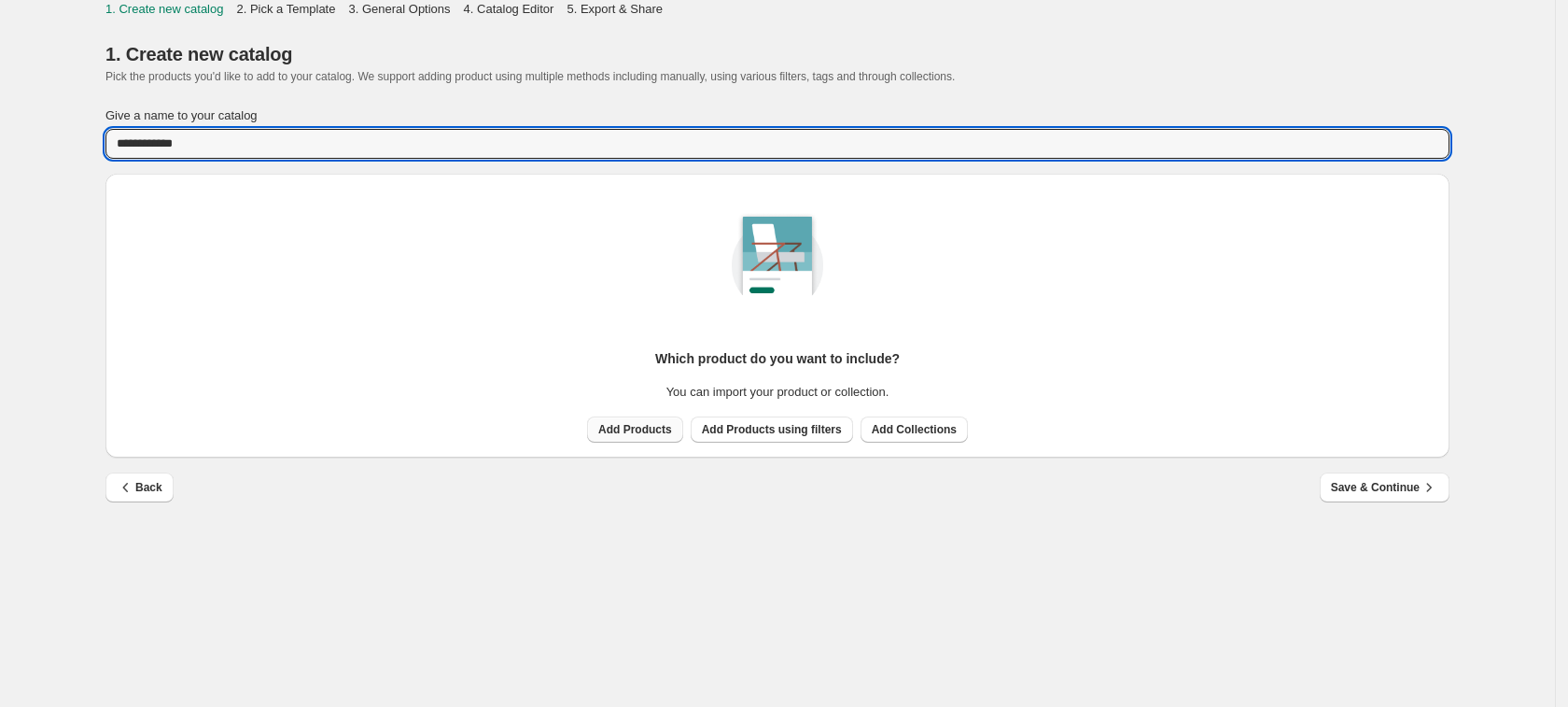 type on "**********" 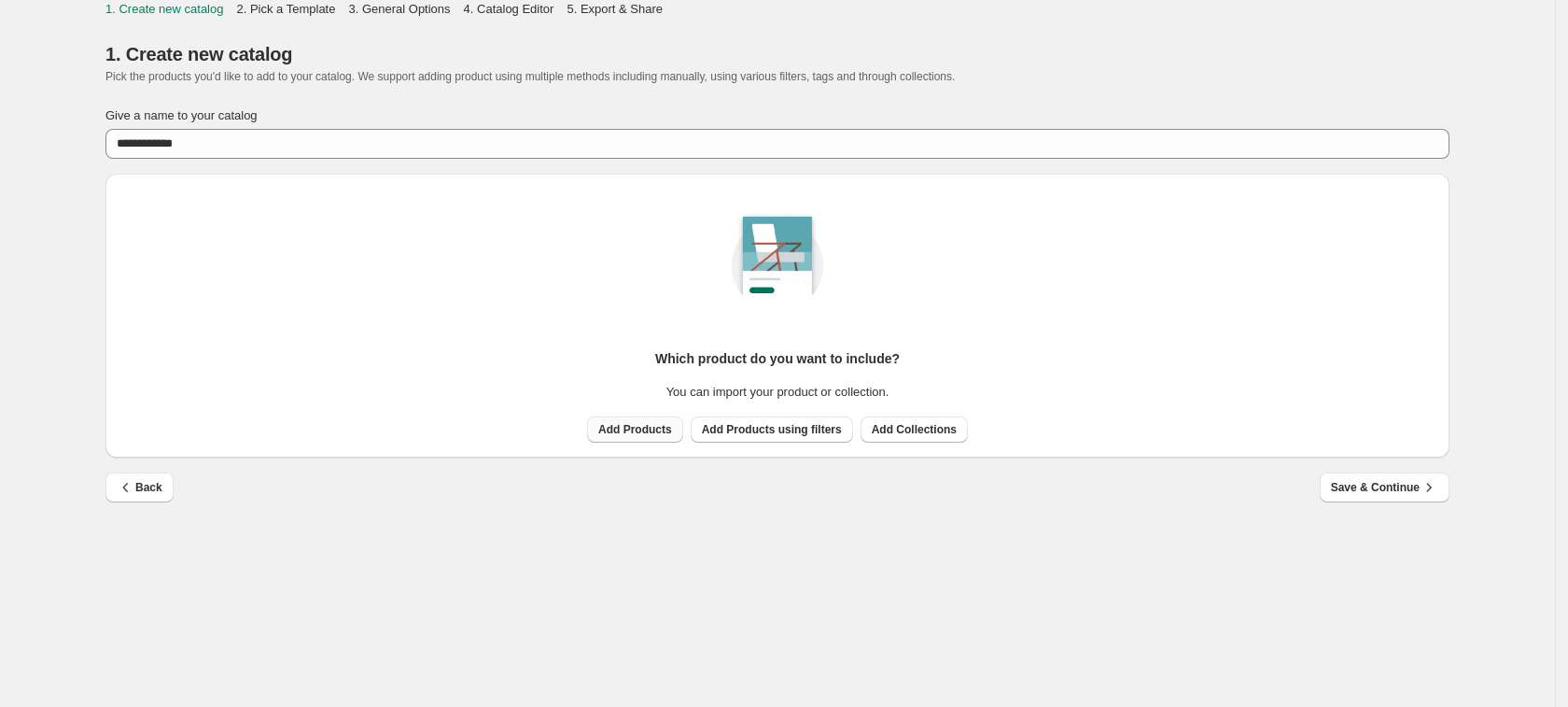 click on "Add Products" at bounding box center [635, 430] 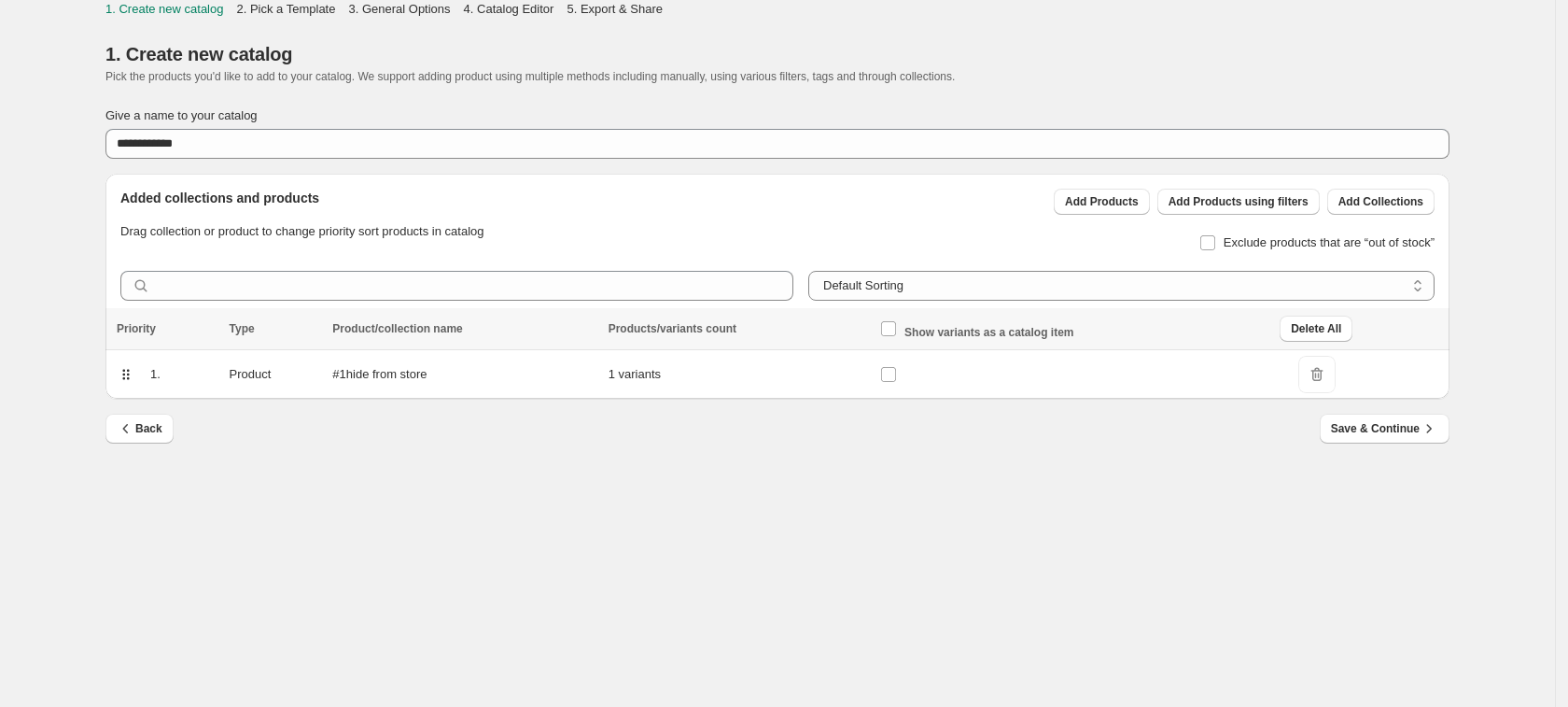 drag, startPoint x: 1355, startPoint y: 432, endPoint x: 1129, endPoint y: 496, distance: 234.88721 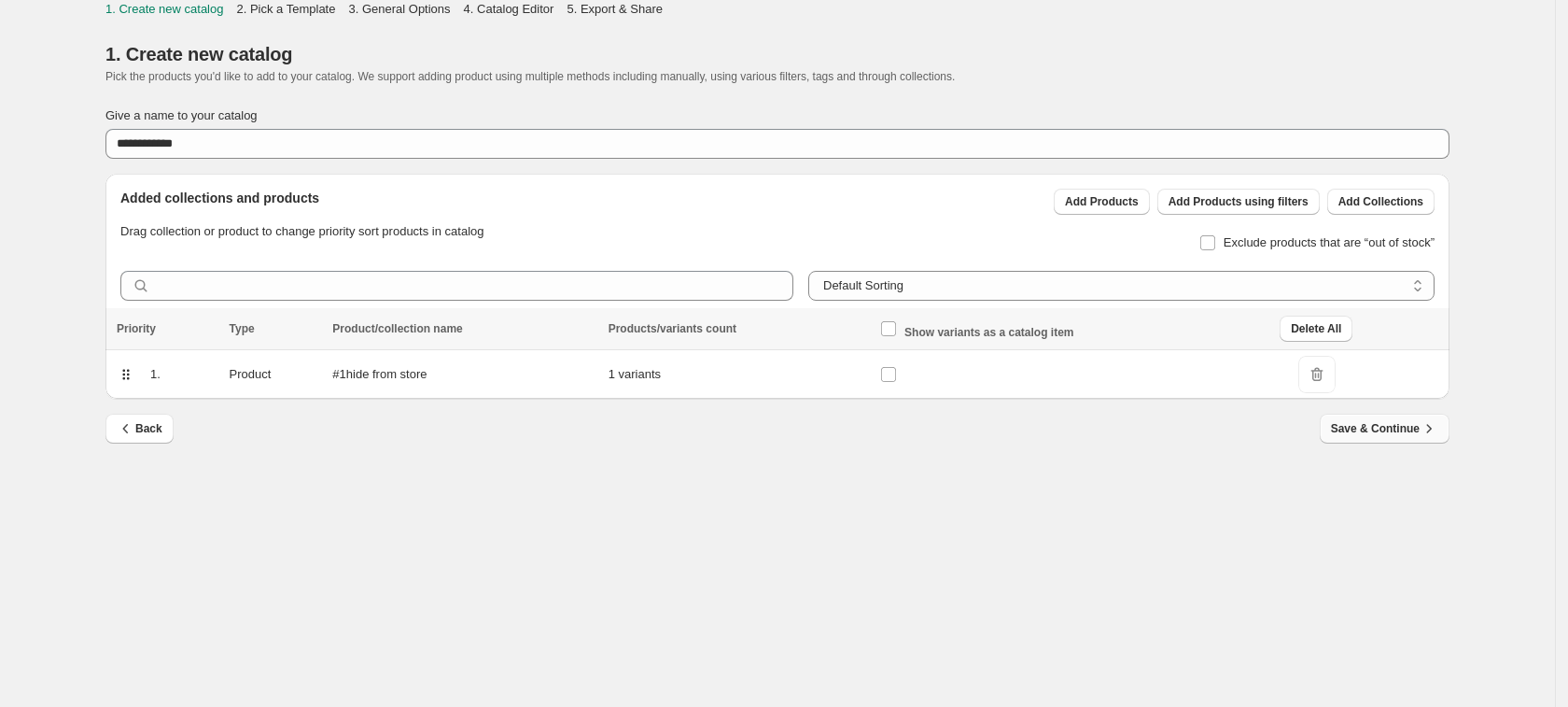 click on "Save & Continue" at bounding box center [1384, 429] 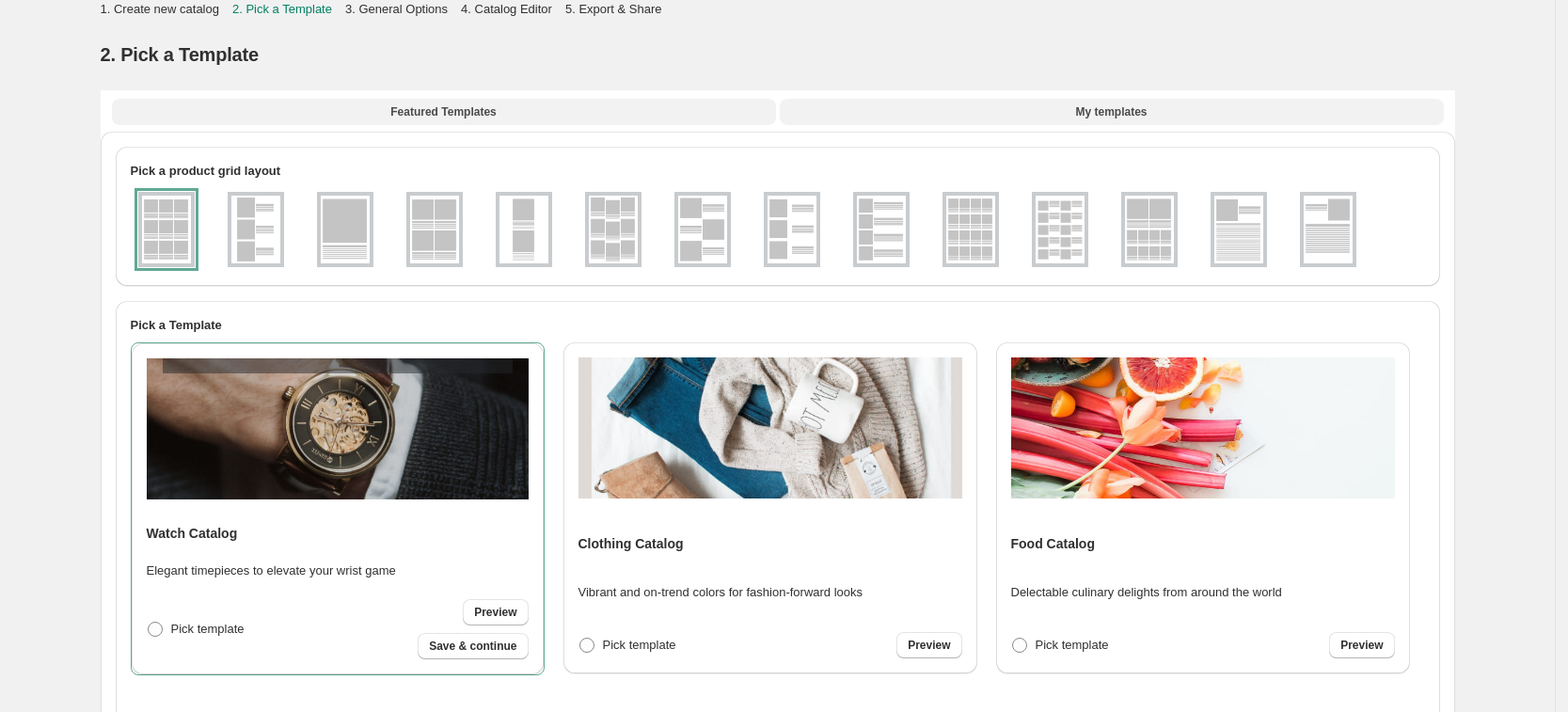 click on "My templates" at bounding box center [1112, 112] 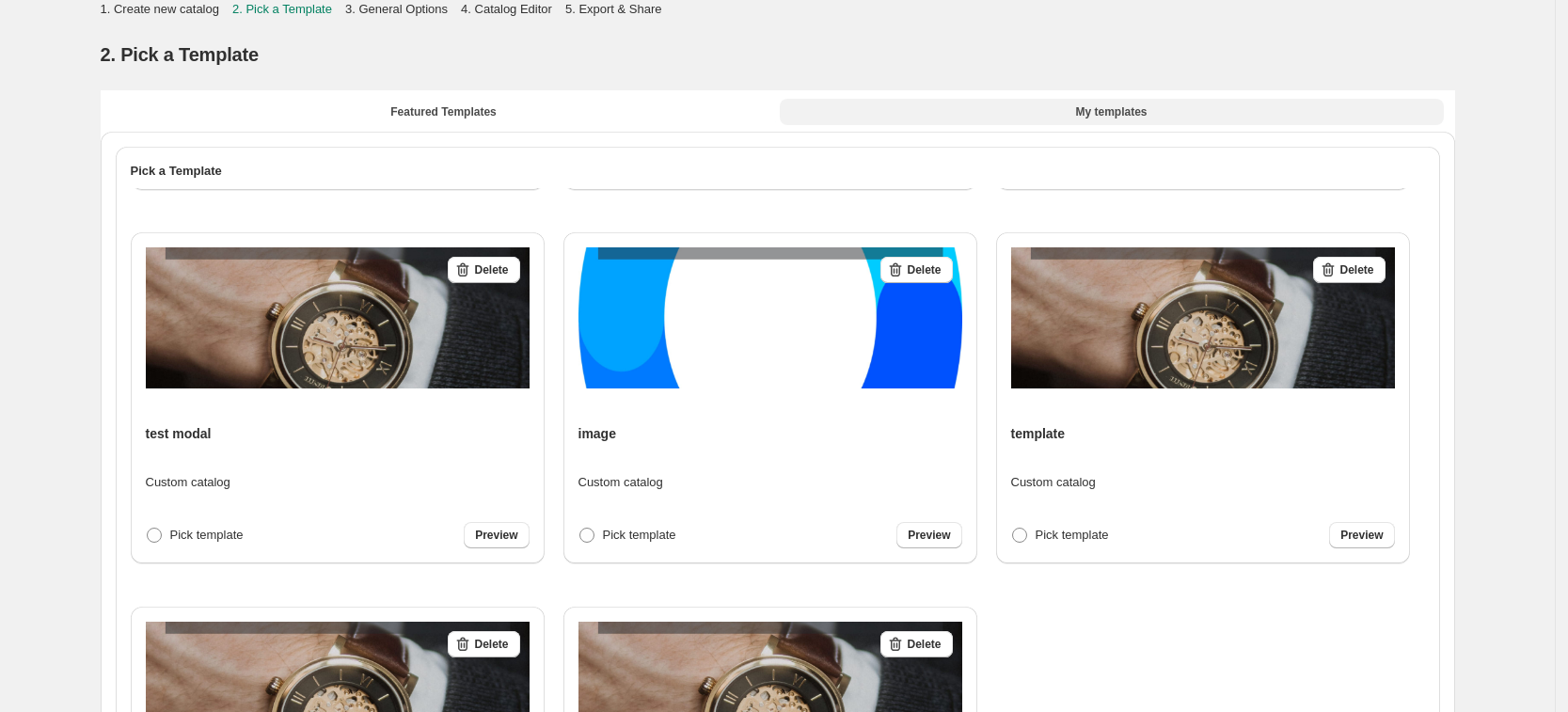 scroll, scrollTop: 745, scrollLeft: 0, axis: vertical 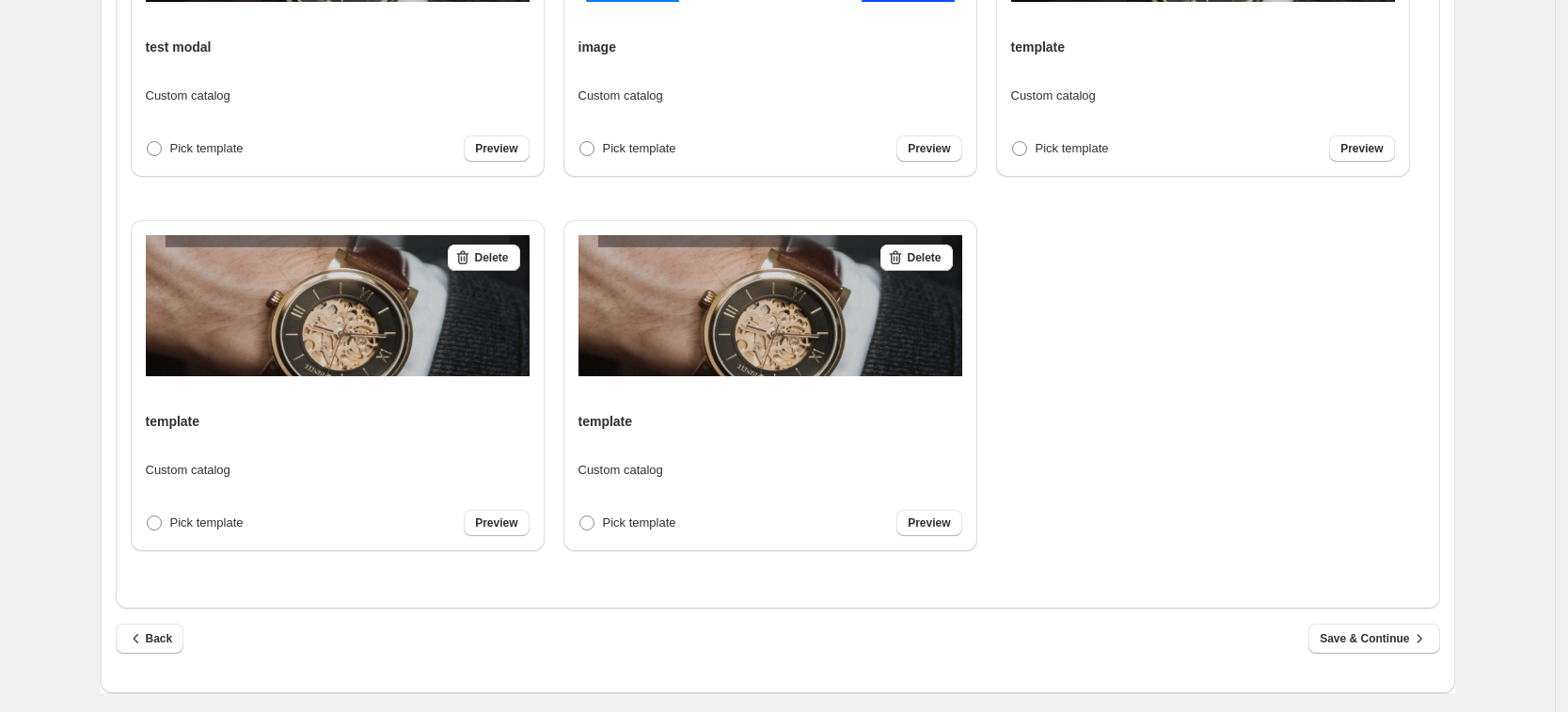 click at bounding box center (587, 523) 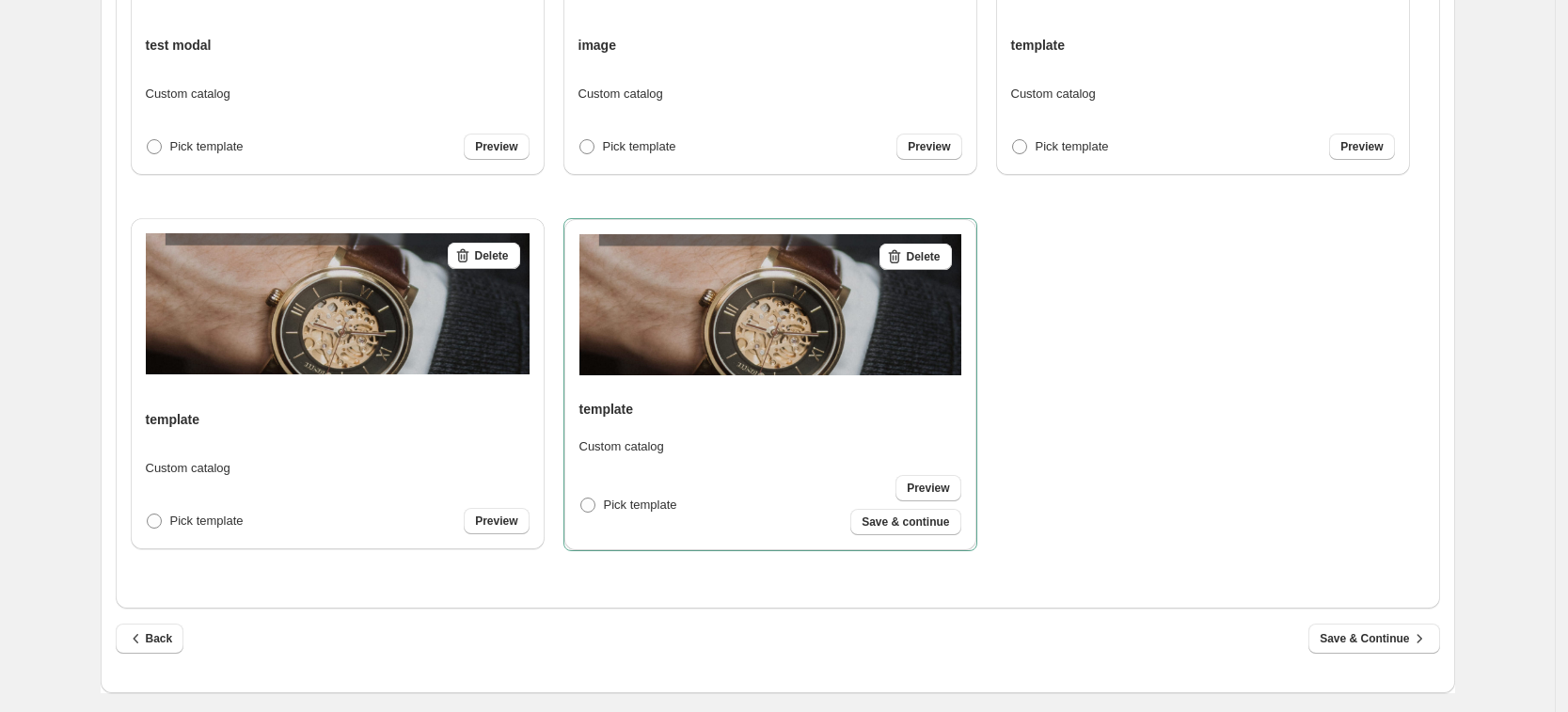 scroll, scrollTop: 743, scrollLeft: 0, axis: vertical 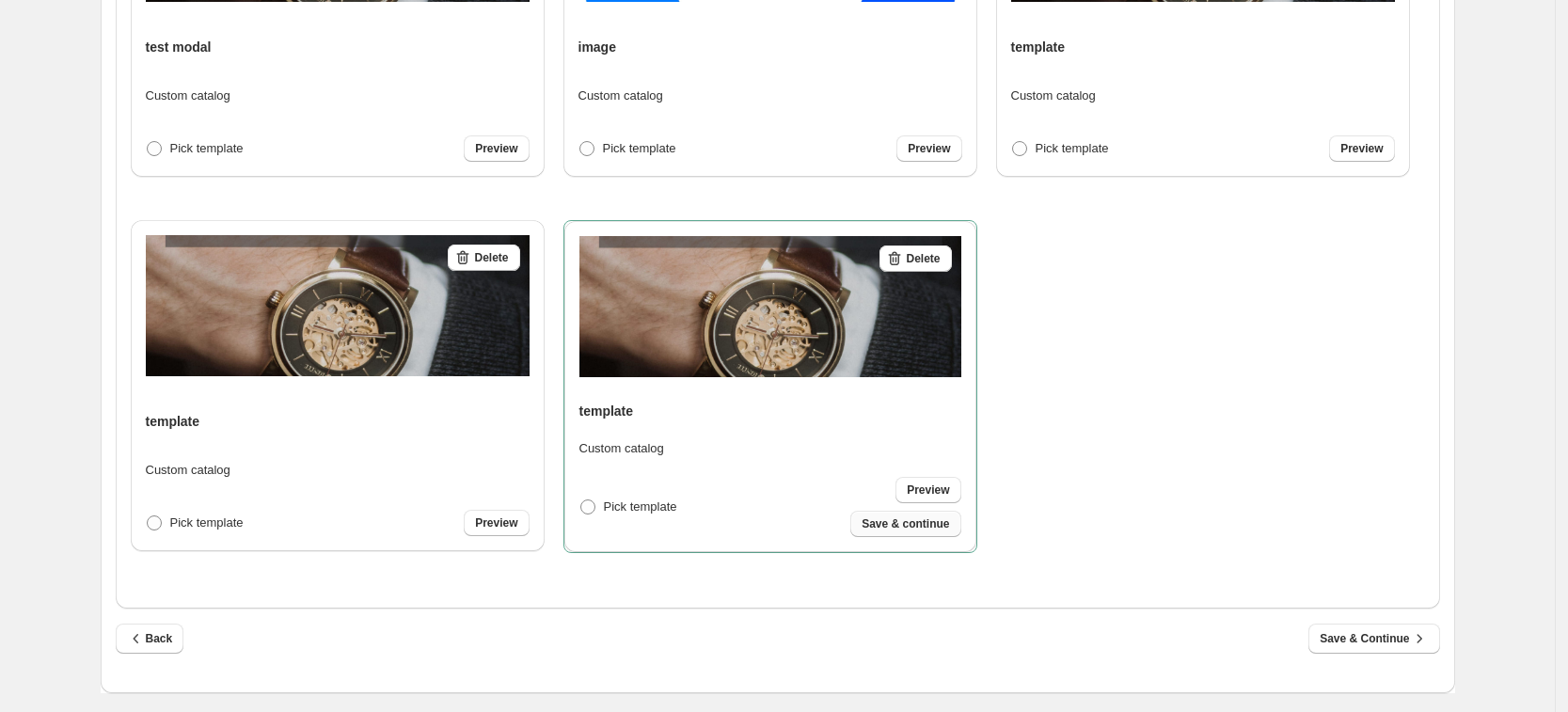 click on "Save & continue" at bounding box center (905, 524) 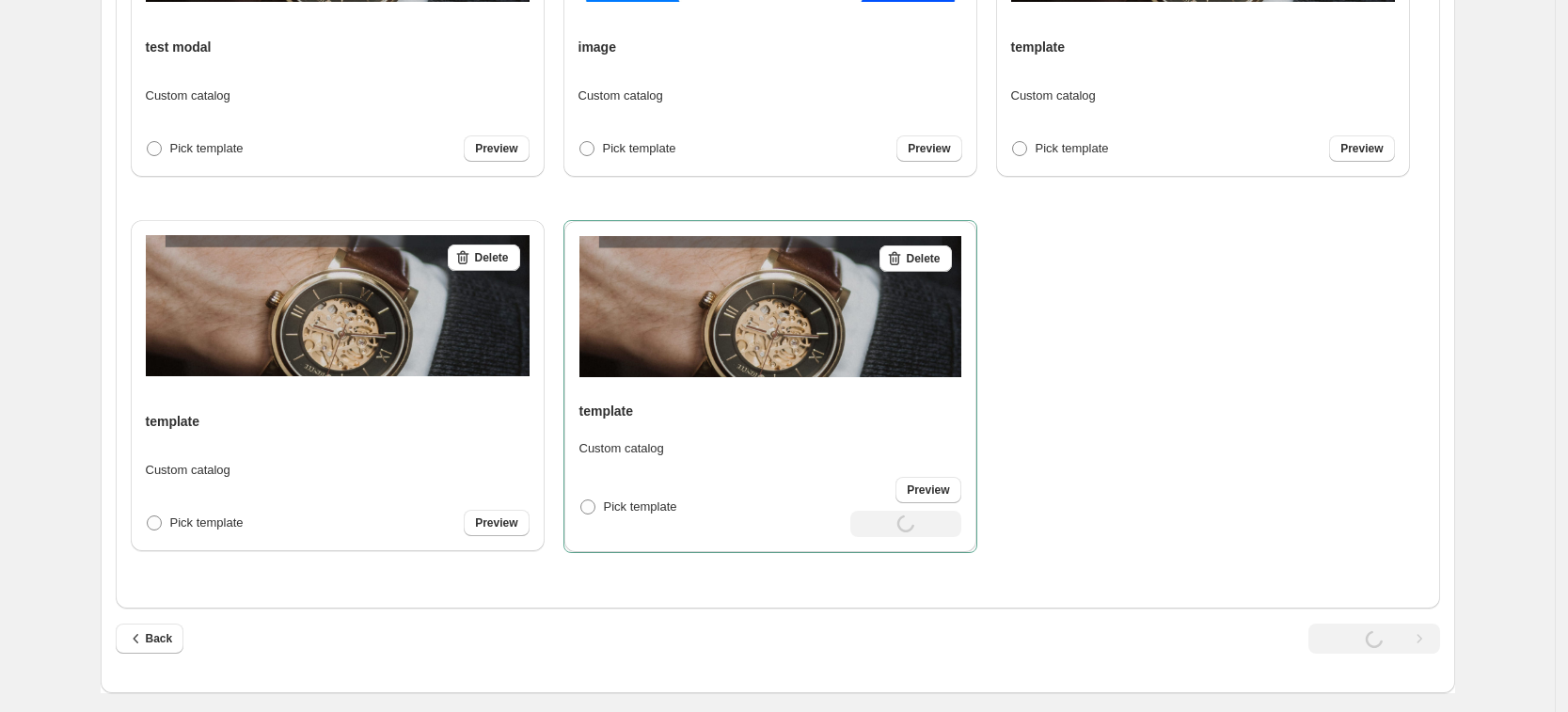 scroll, scrollTop: 3, scrollLeft: 0, axis: vertical 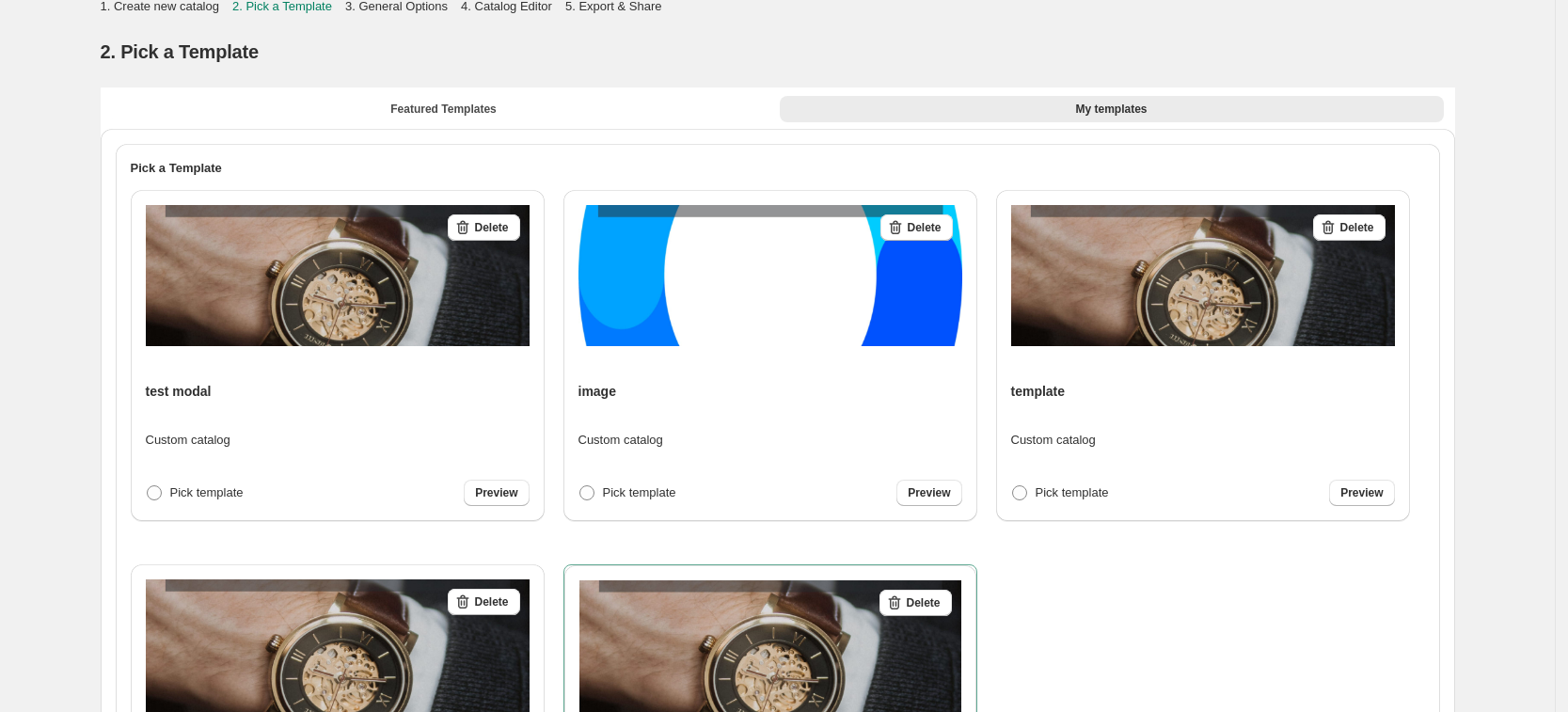 select on "**********" 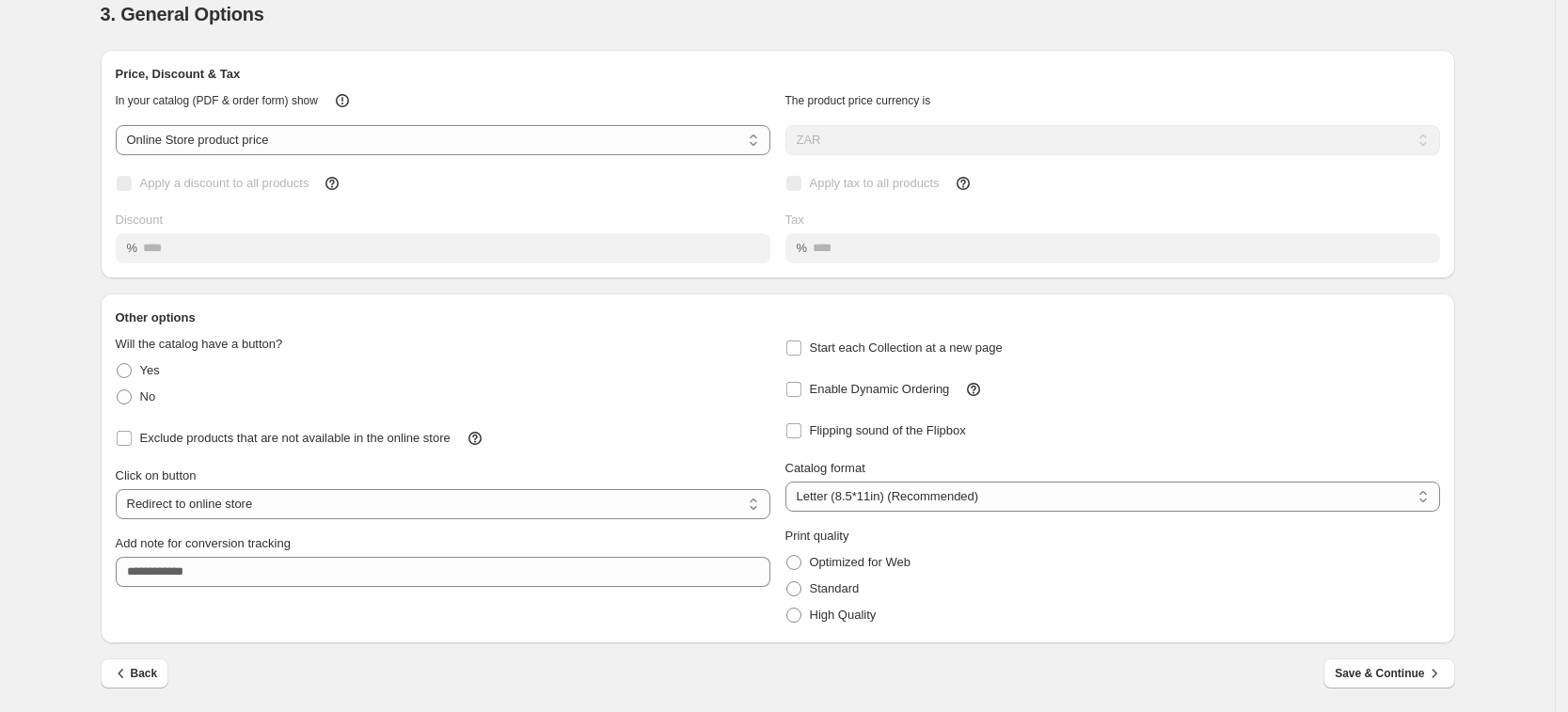 scroll, scrollTop: 41, scrollLeft: 0, axis: vertical 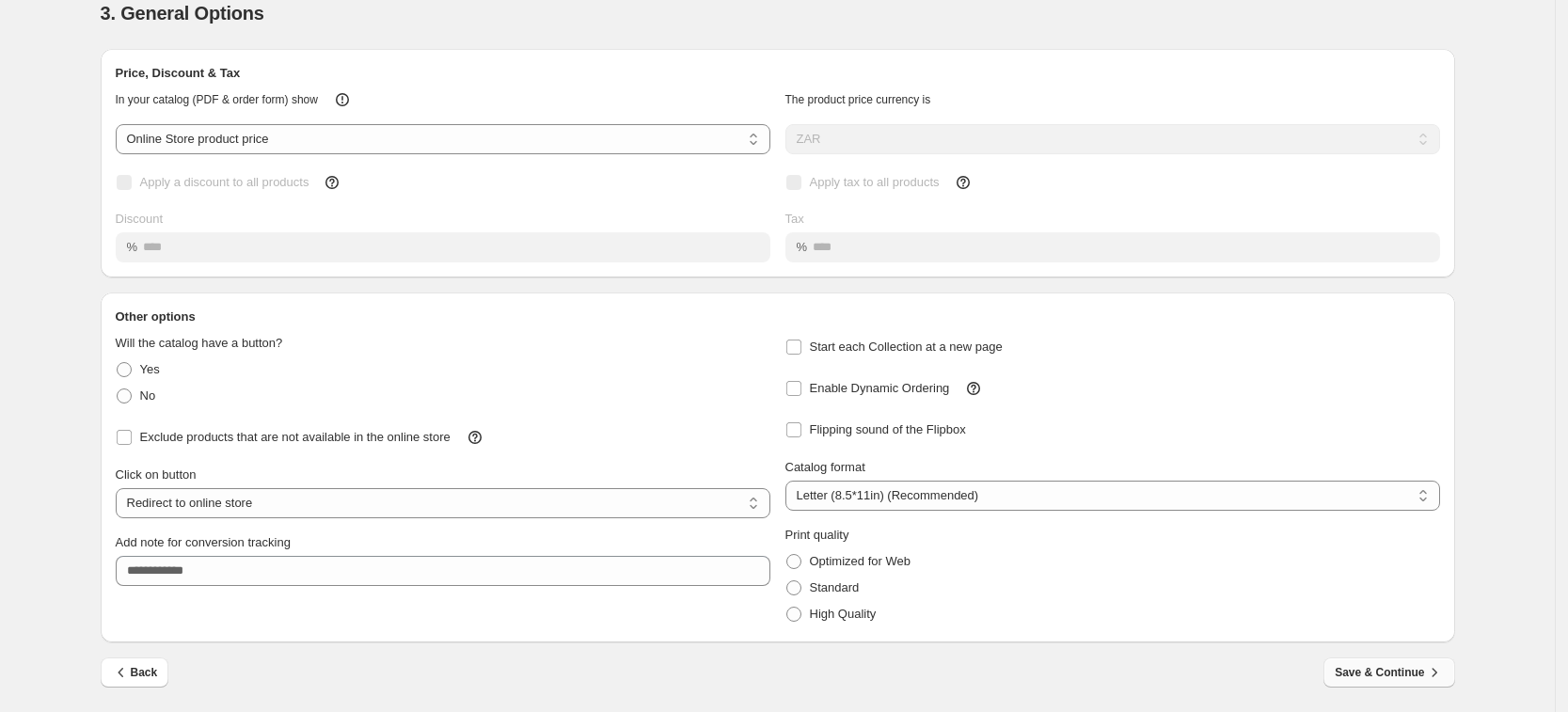 click on "Save & Continue" at bounding box center (1388, 672) 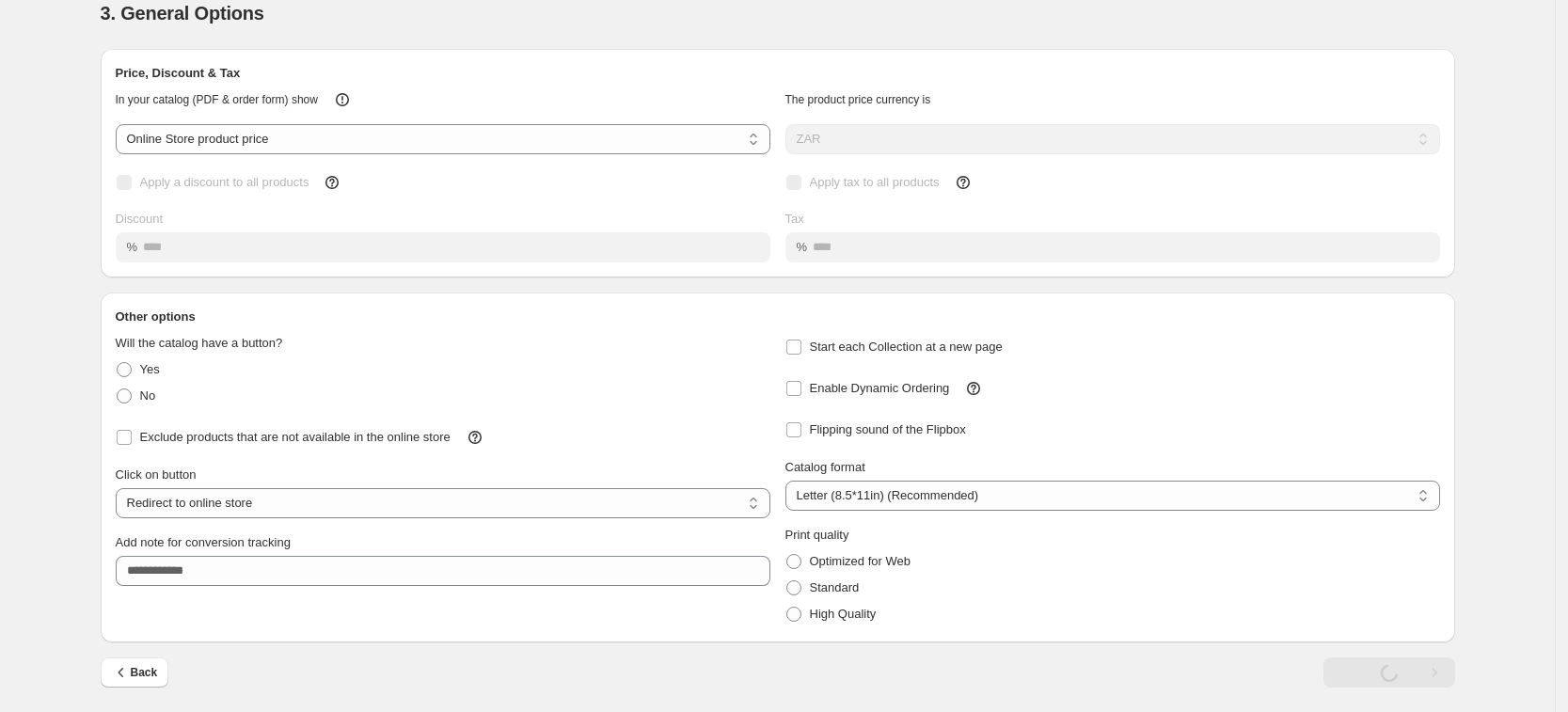 scroll, scrollTop: 0, scrollLeft: 0, axis: both 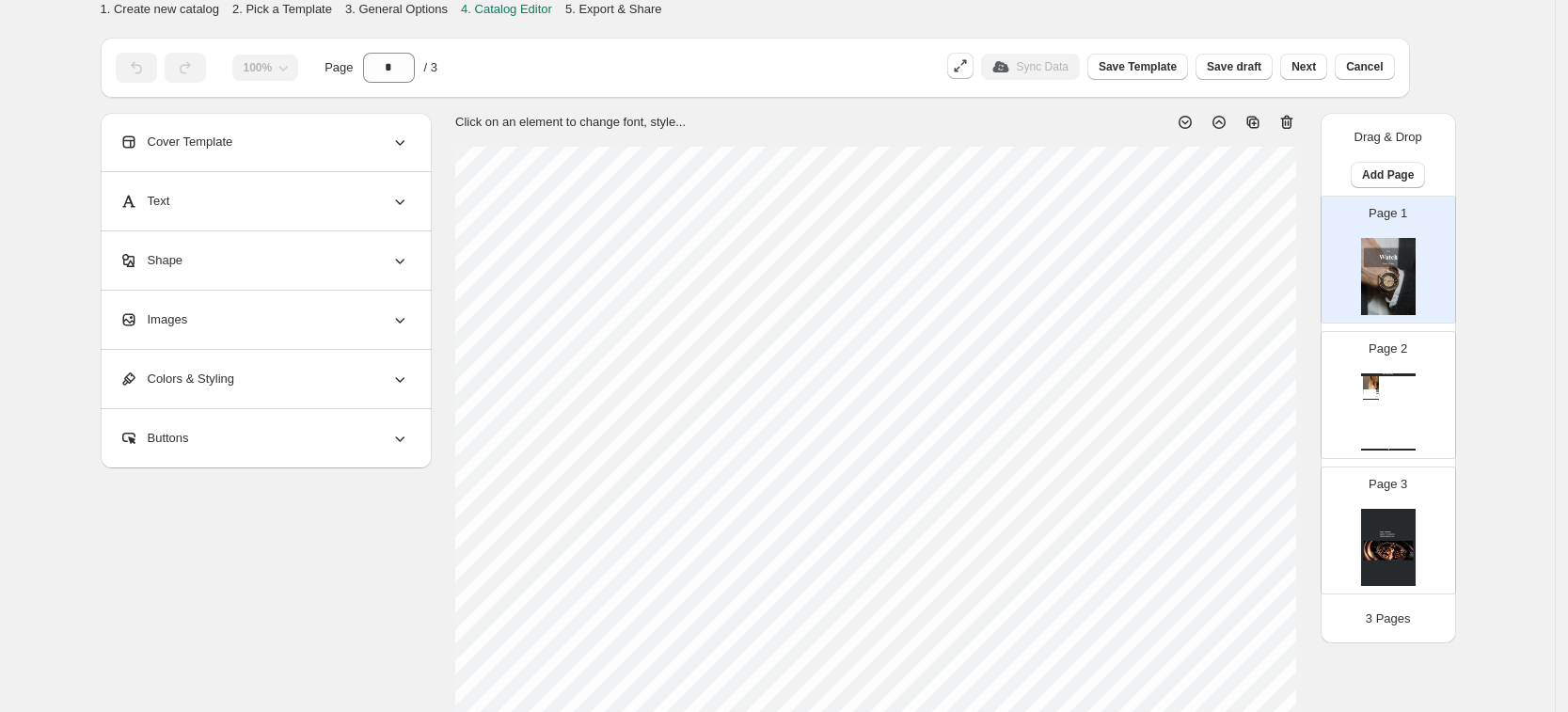 click on "Watch Catalog #1hide from store Stock Quantity:  40 SKU:  null Weight:  0 Tags:   Brand:  CatalogAceProd Barcode №:   R null R null R 0.00 R 0.00 BUY NOW Watch Catalog | Page undefined" at bounding box center (1388, 412) 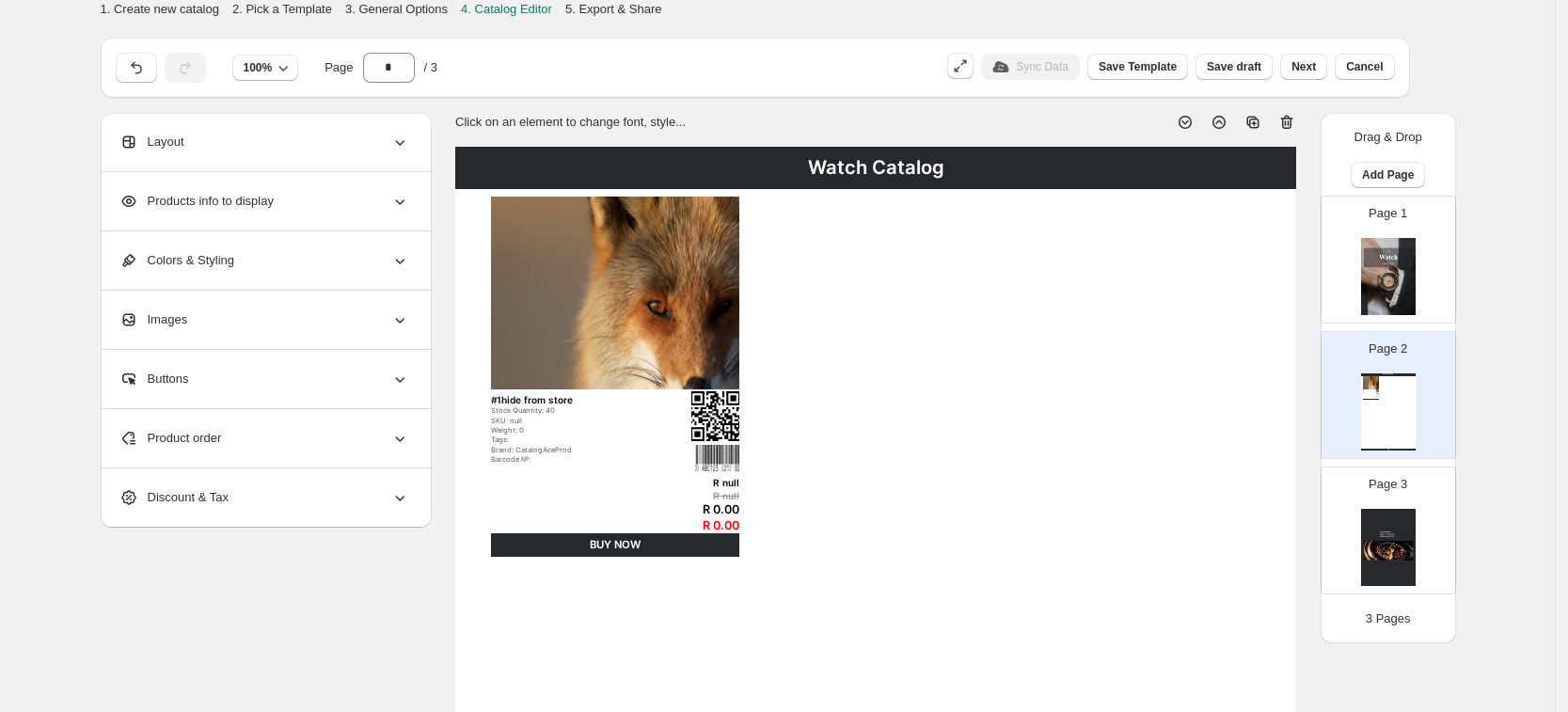 click on "#1hide from store" at bounding box center (577, 400) 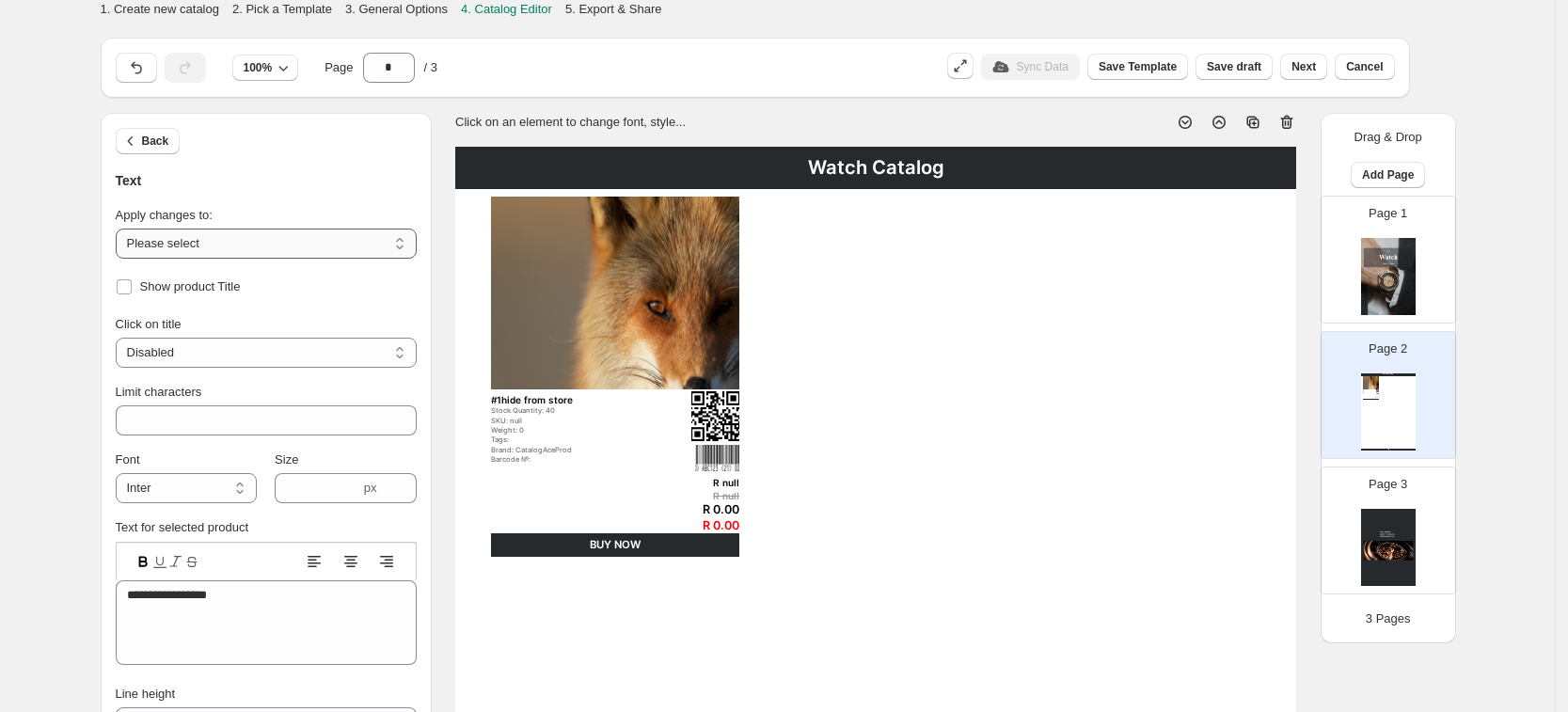 click on "**********" at bounding box center [266, 244] 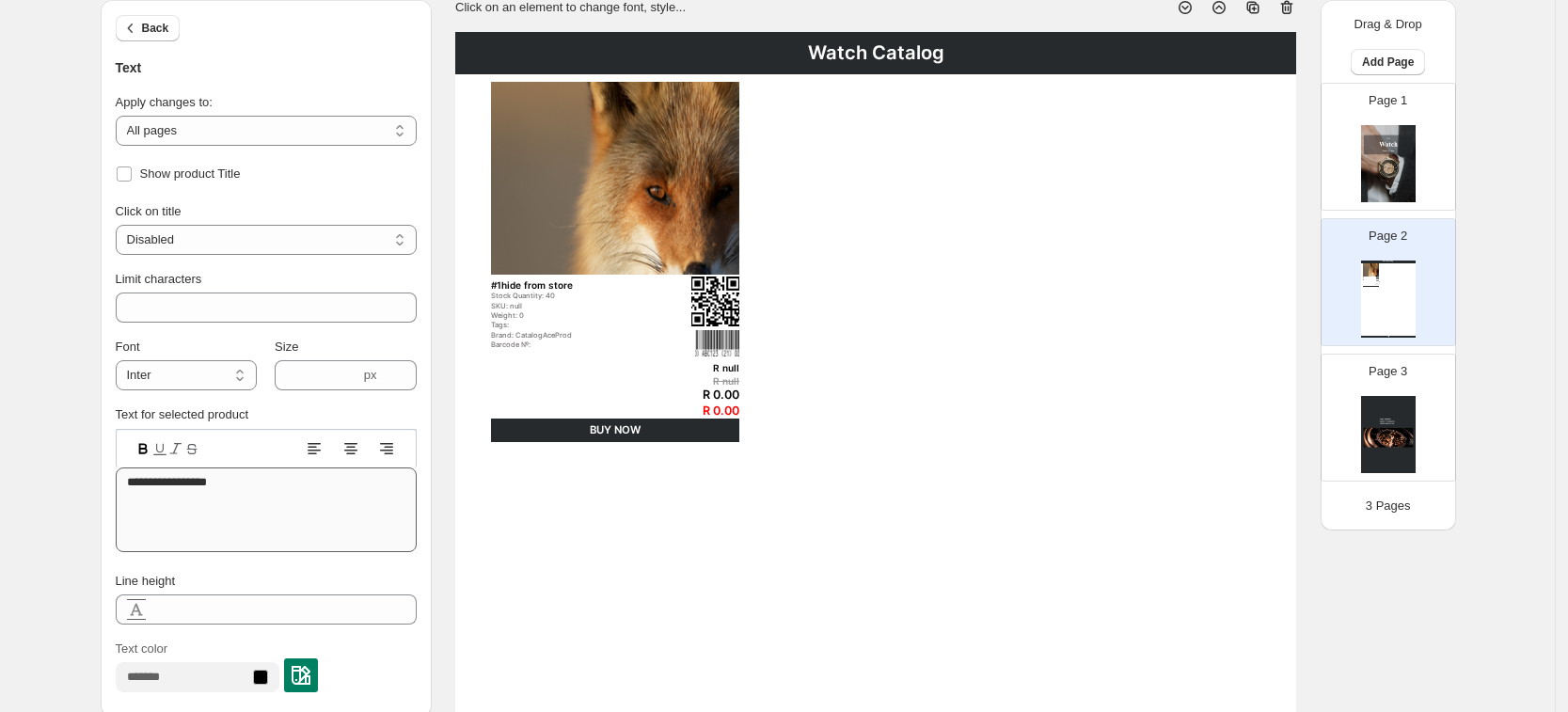 scroll, scrollTop: 118, scrollLeft: 0, axis: vertical 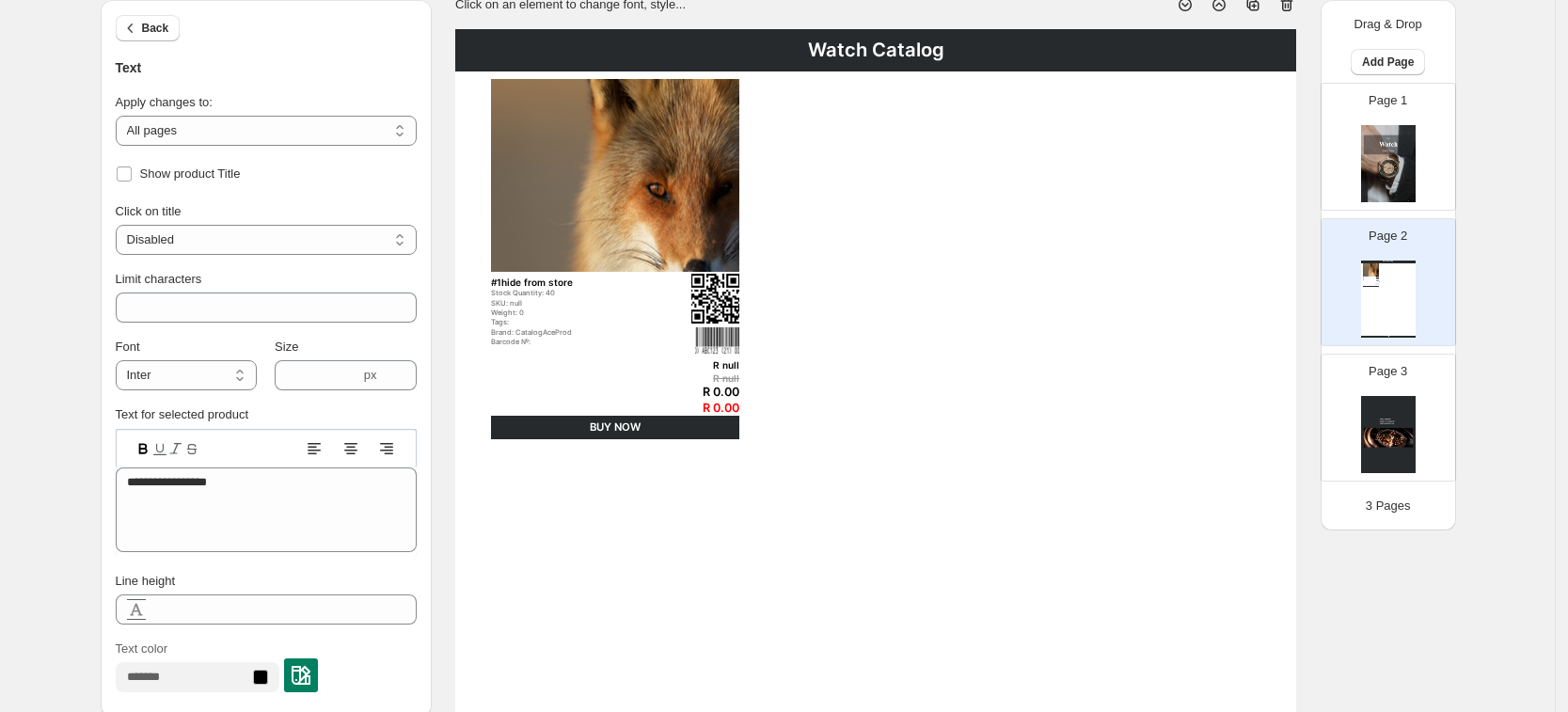 click at bounding box center (301, 675) 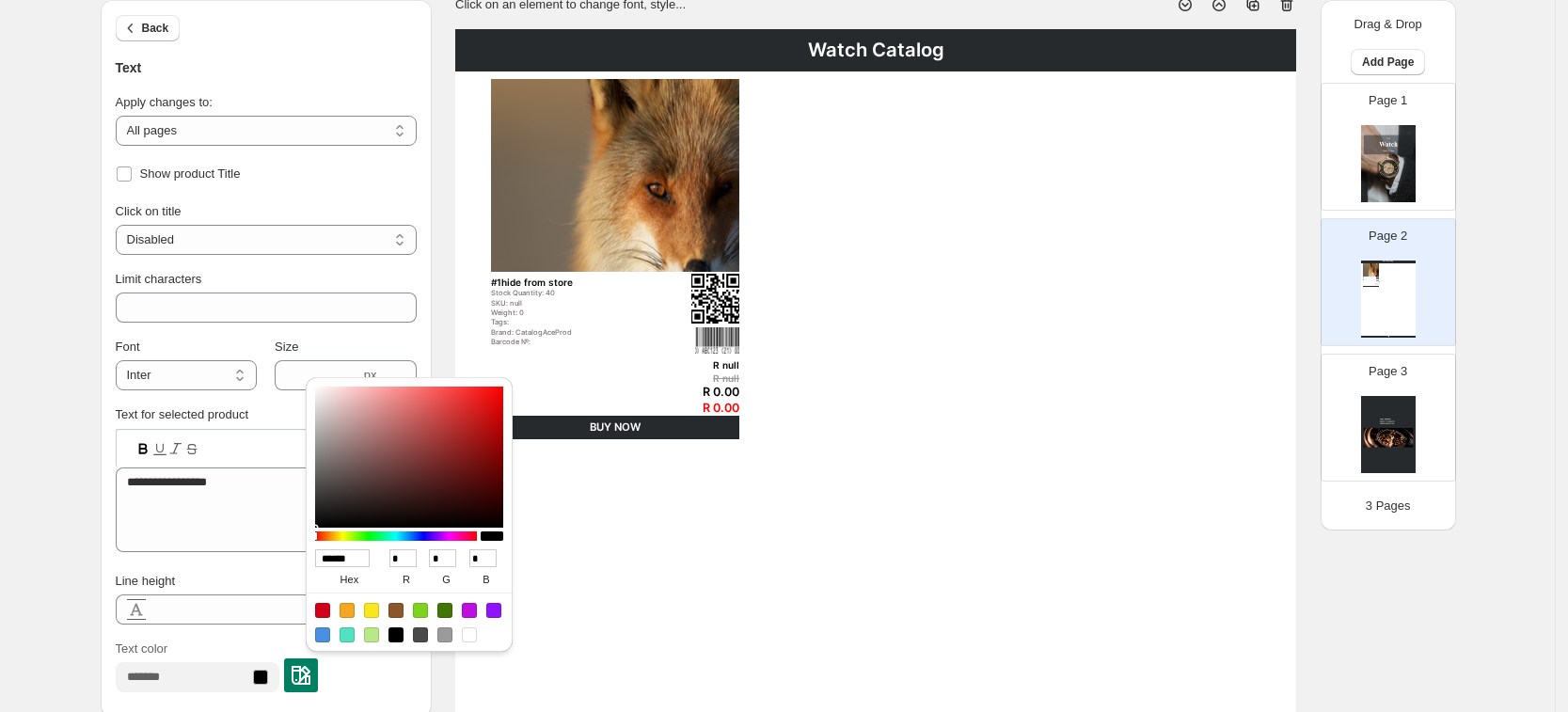 type on "******" 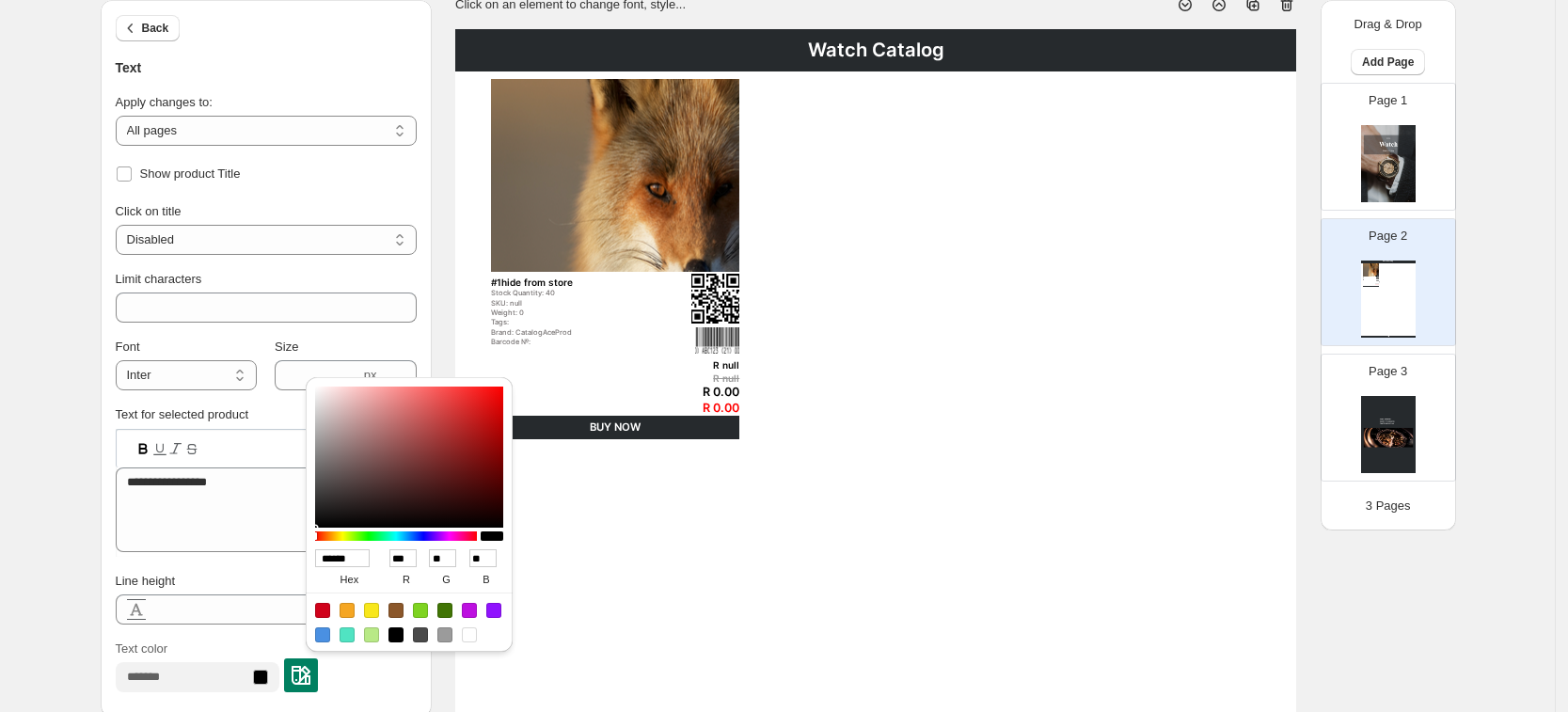 click at bounding box center [409, 457] 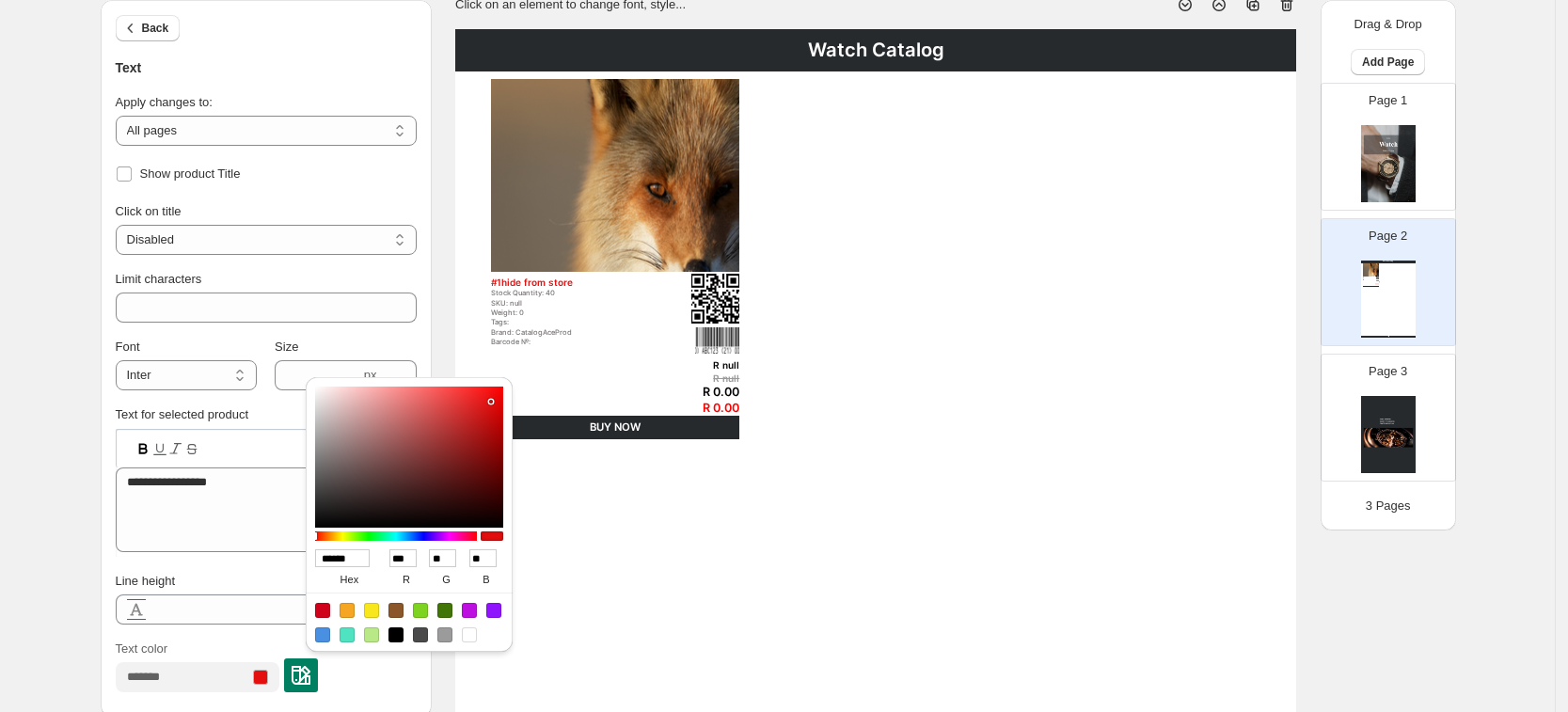 click on "Watch Catalog #1hide from store Stock Quantity:  40 SKU:  null Weight:  0 Tags:   Brand:  CatalogAceProd Barcode №:   R null R null R 0.00 R 0.00 BUY NOW Watch Catalog | Page 1" at bounding box center [876, 623] 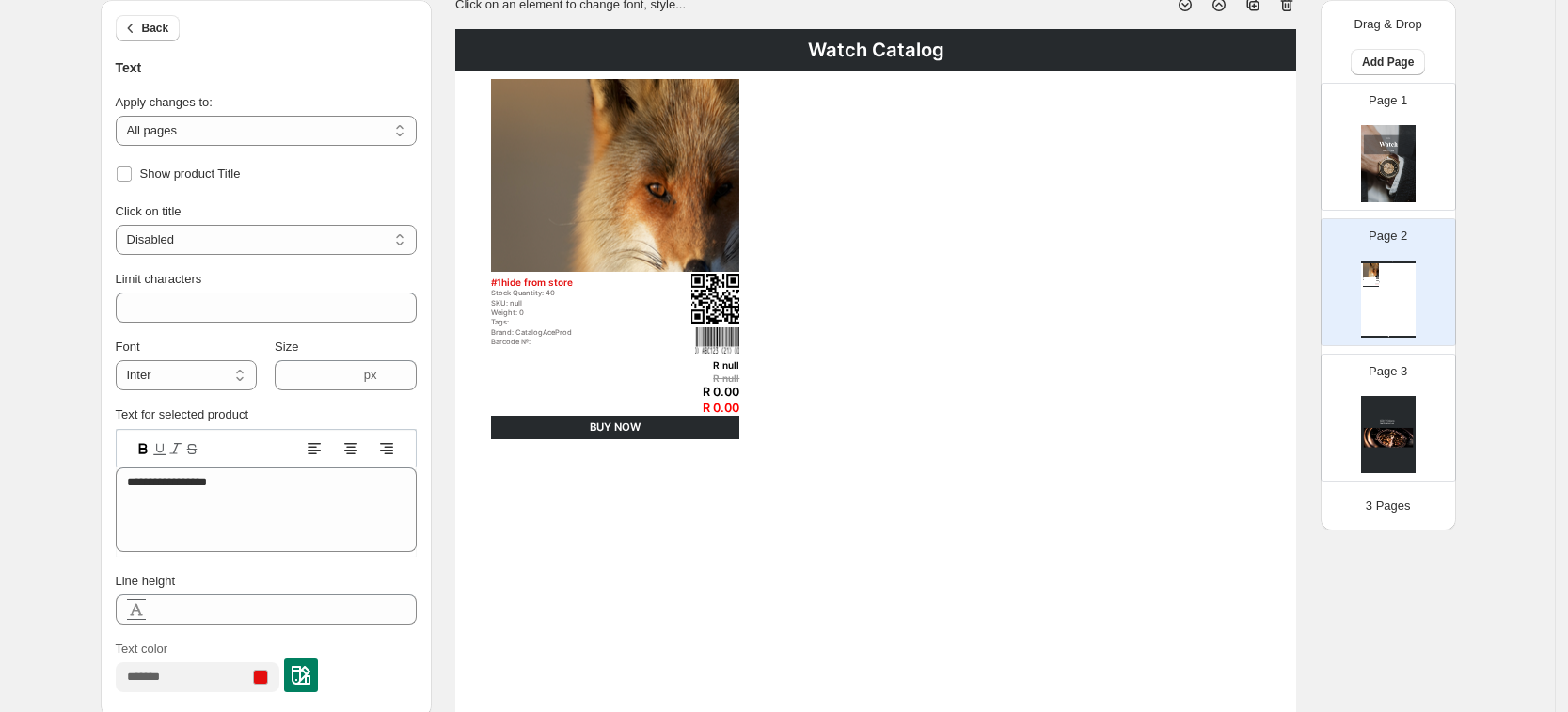 click on "BUY NOW" at bounding box center (615, 427) 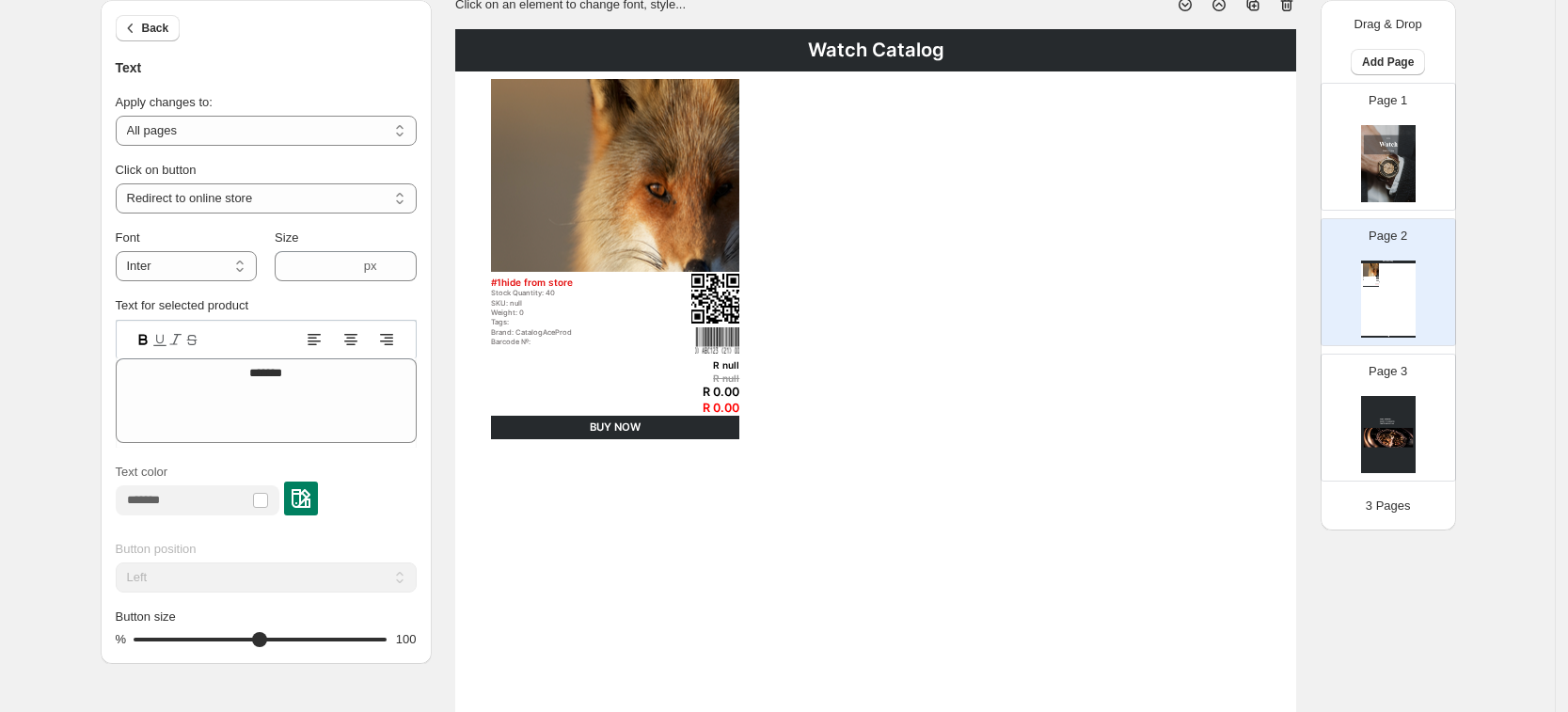 click at bounding box center (301, 498) 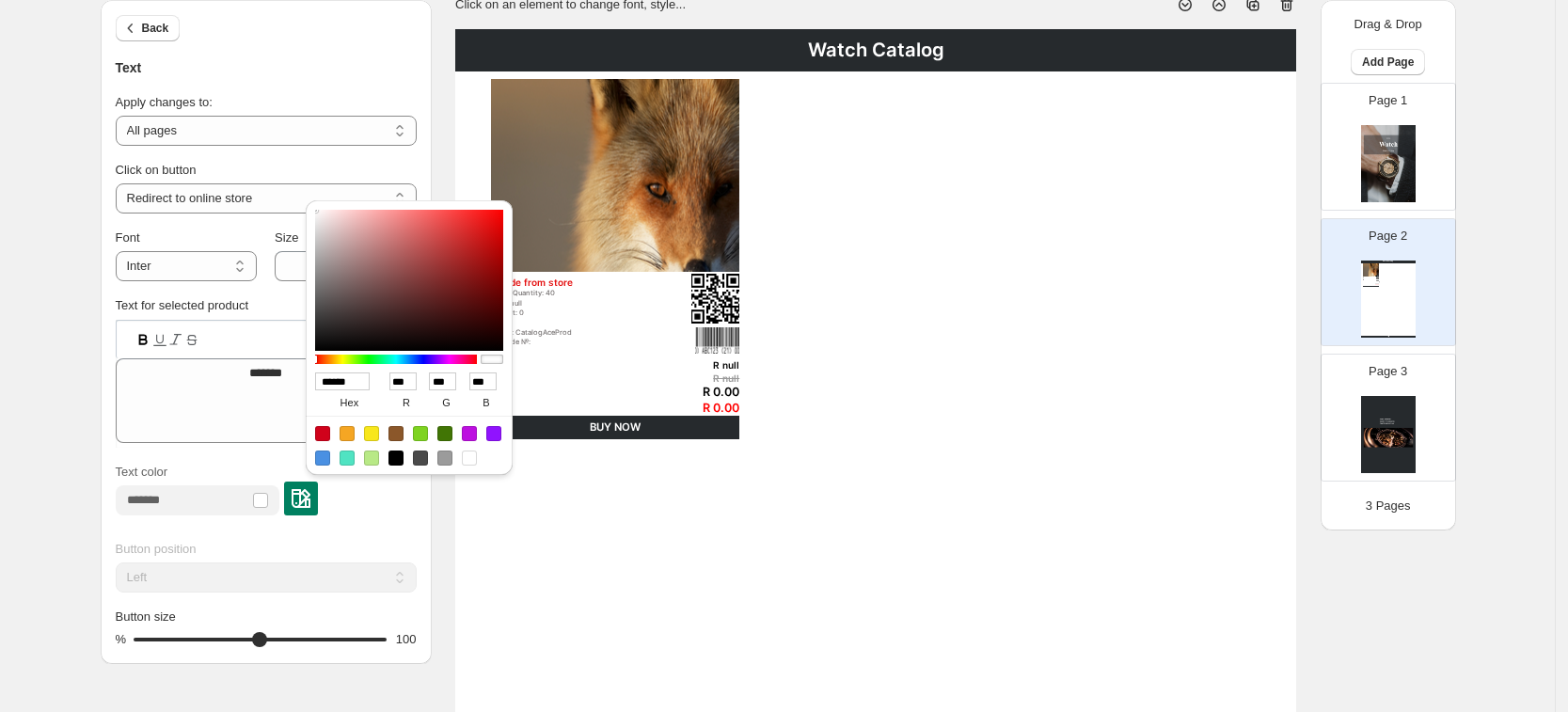 type on "******" 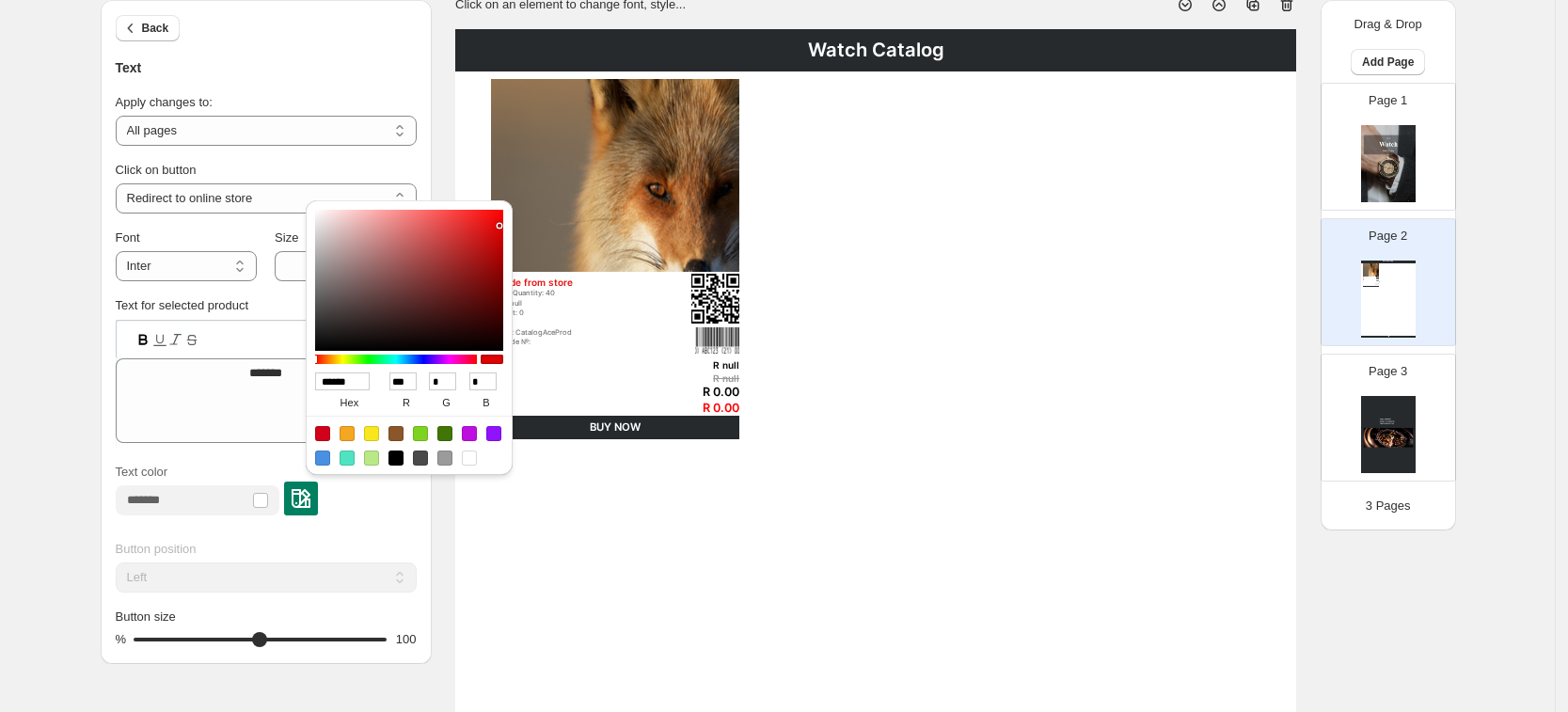 click at bounding box center [409, 280] 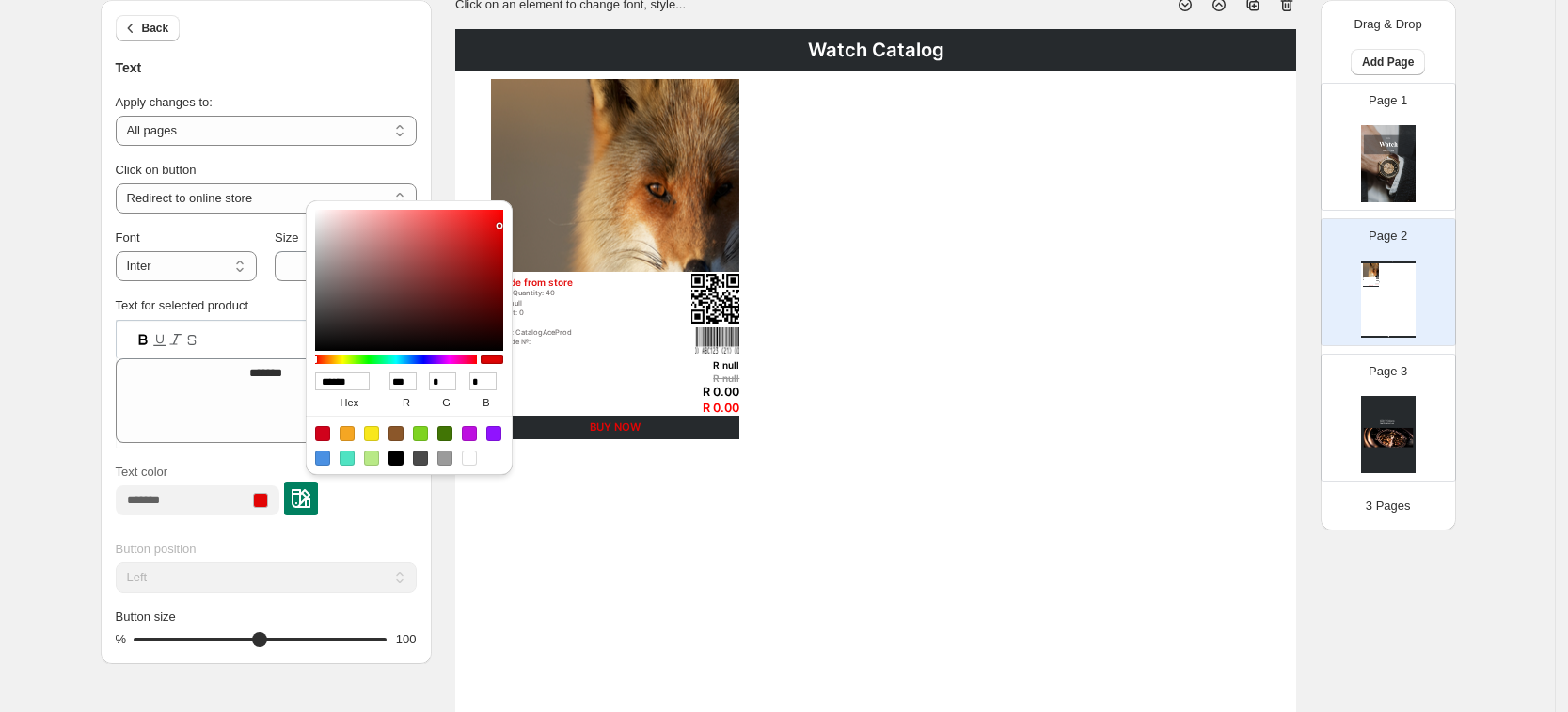 click on "Watch Catalog #1hide from store Stock Quantity:  40 SKU:  null Weight:  0 Tags:   Brand:  CatalogAceProd Barcode №:   R null R null R 0.00 R 0.00 BUY NOW Watch Catalog | Page 1" at bounding box center (876, 623) 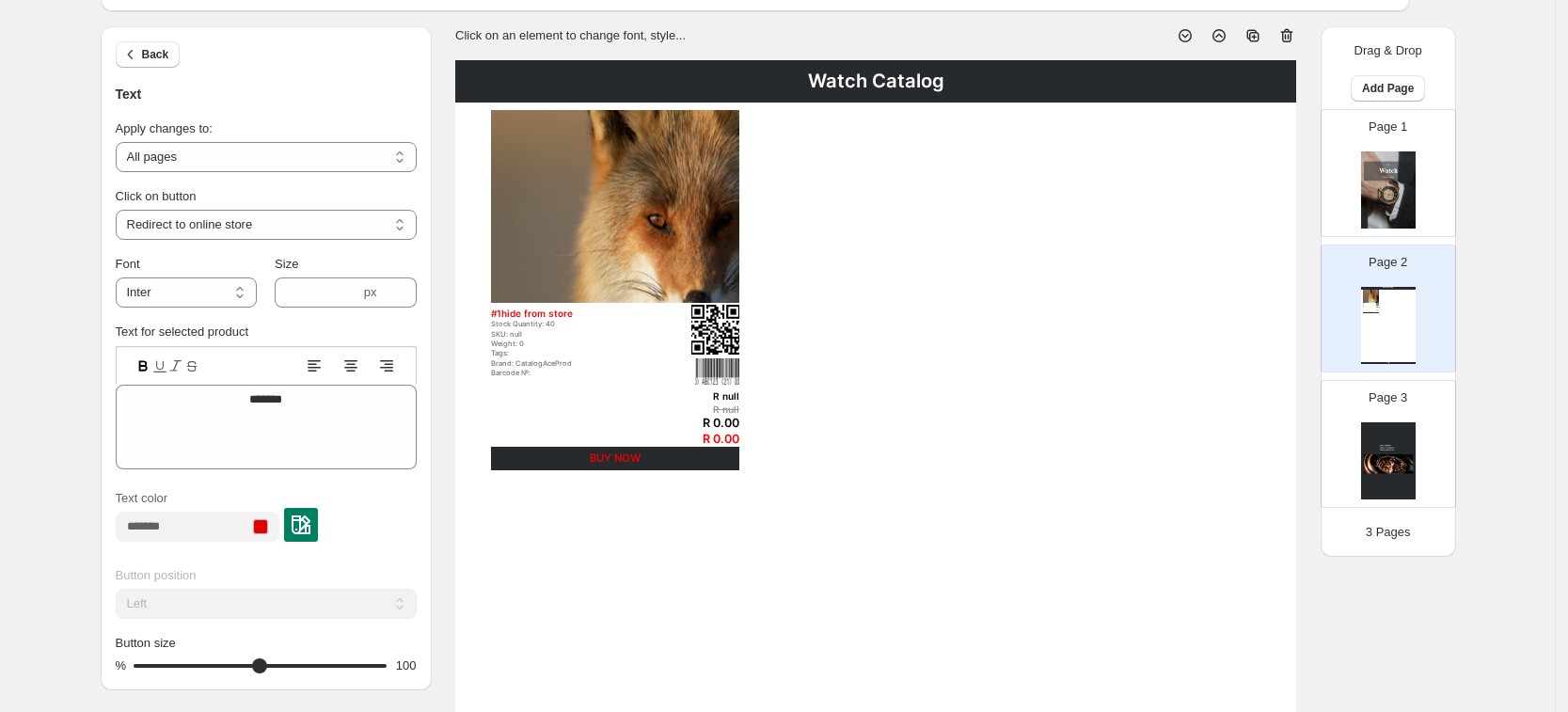 scroll, scrollTop: 0, scrollLeft: 0, axis: both 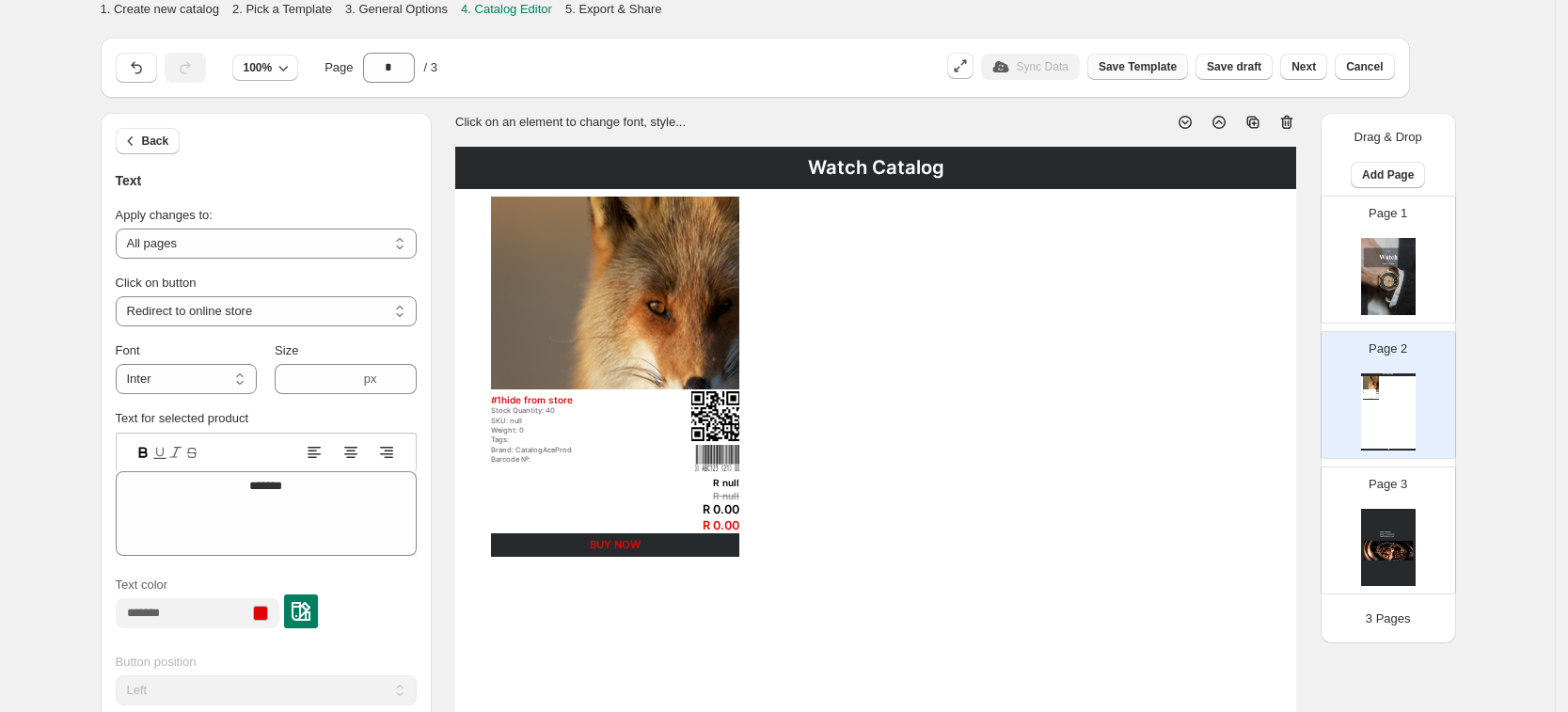 click on "Save Template" at bounding box center [1137, 67] 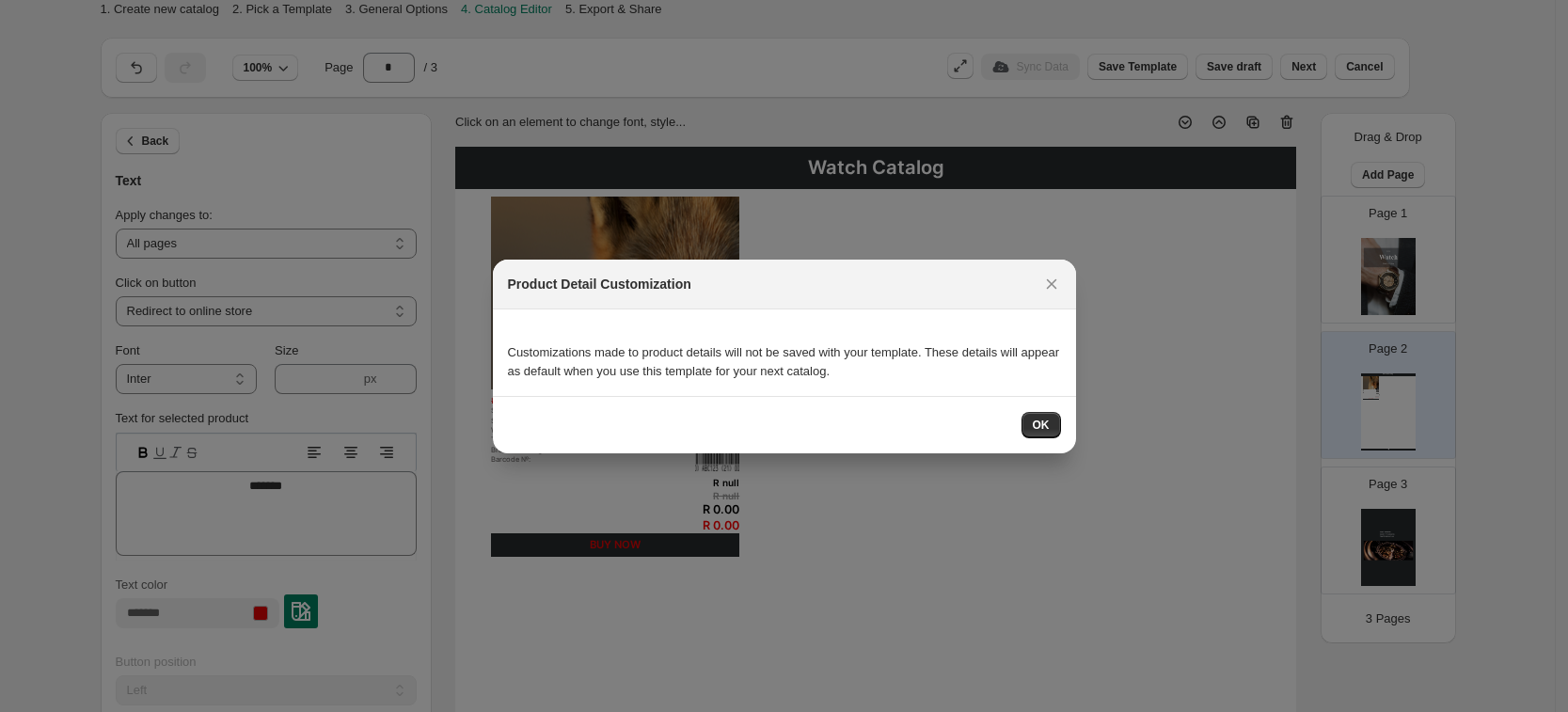 drag, startPoint x: 835, startPoint y: 369, endPoint x: 517, endPoint y: 350, distance: 318.5671 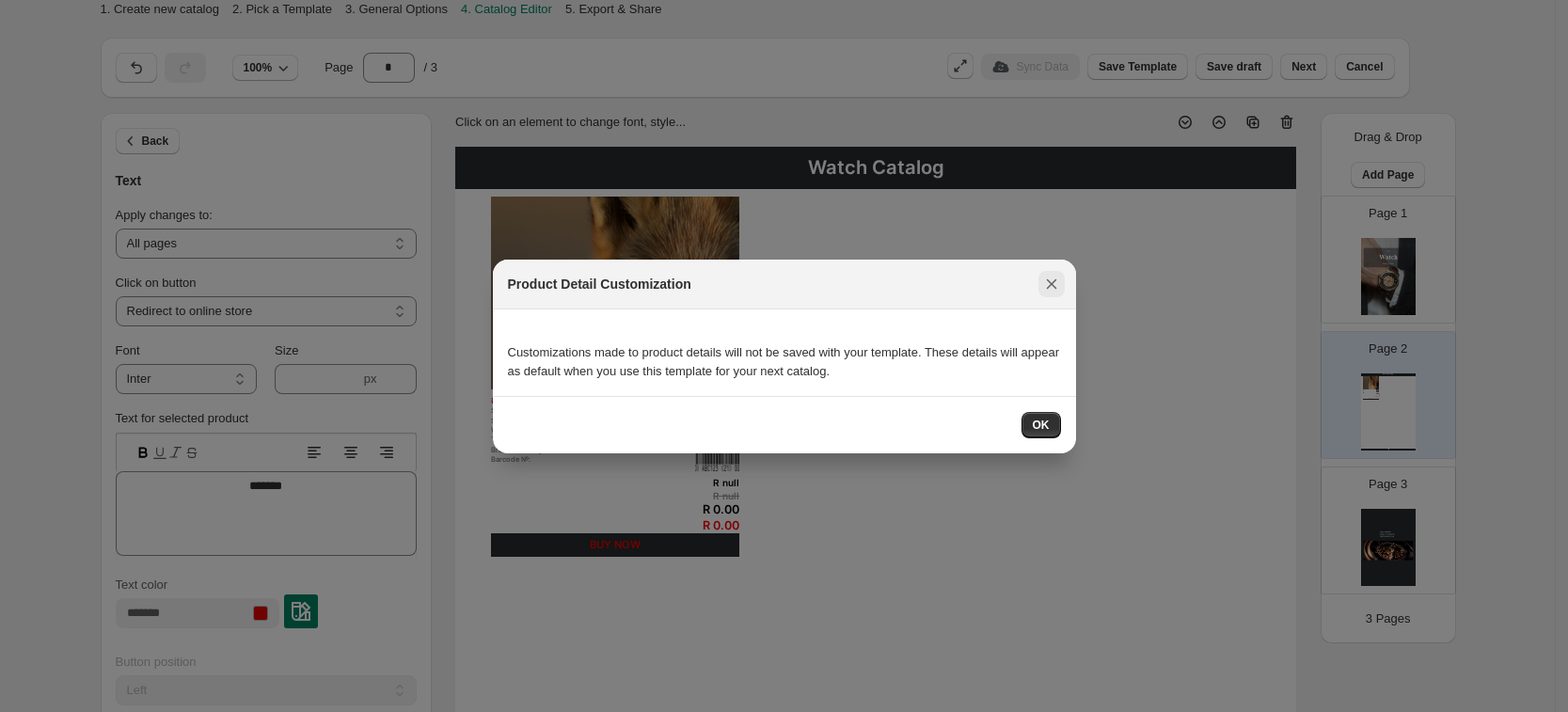 click 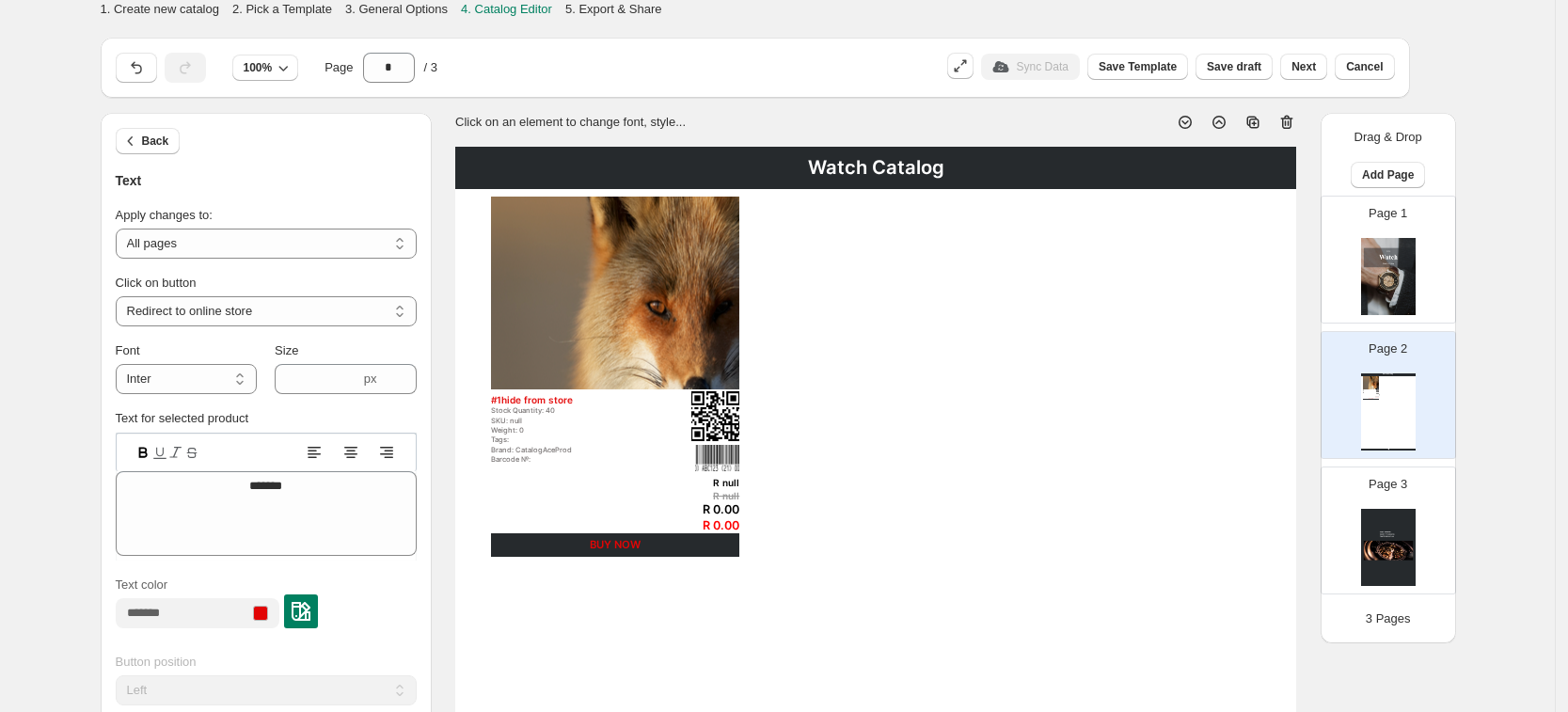 click at bounding box center [1388, 277] 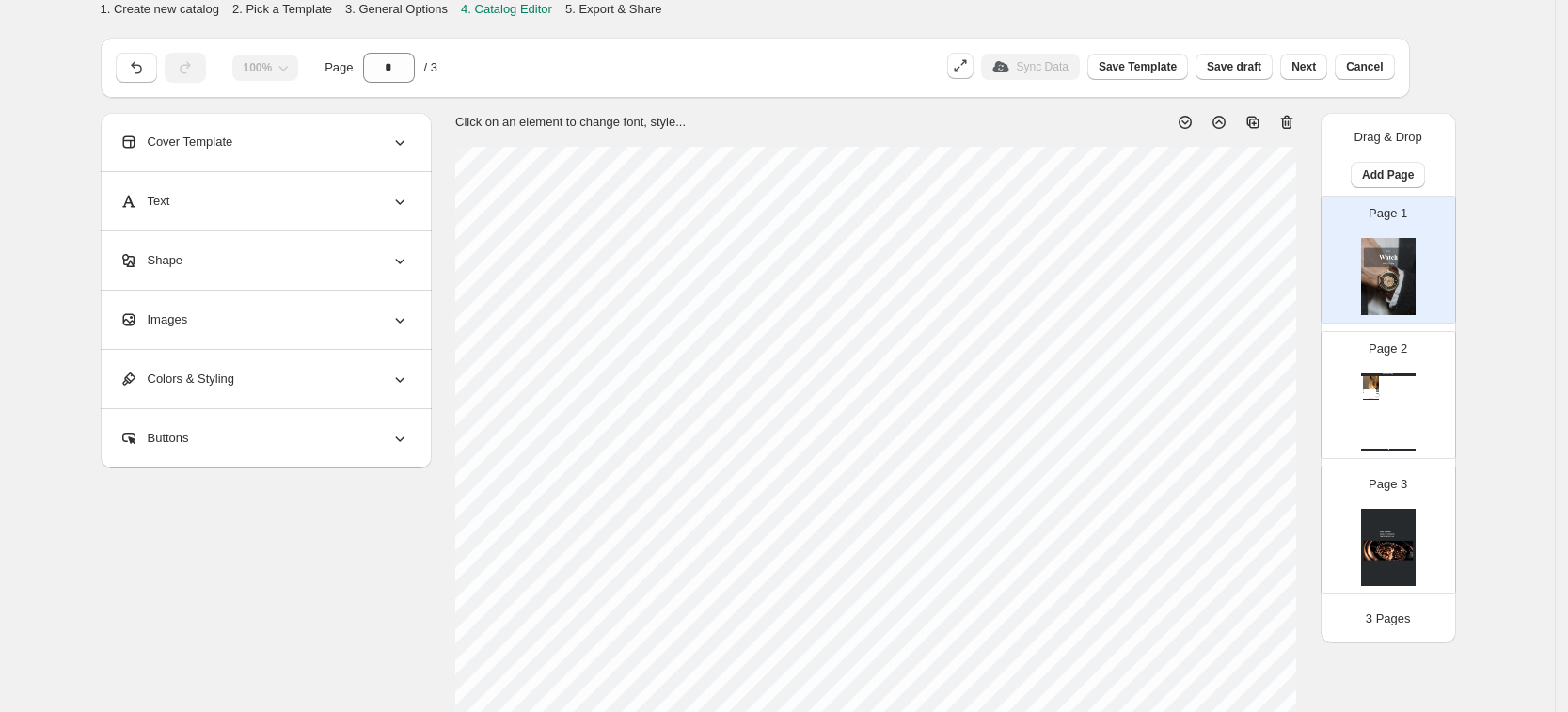 click at bounding box center (1388, 547) 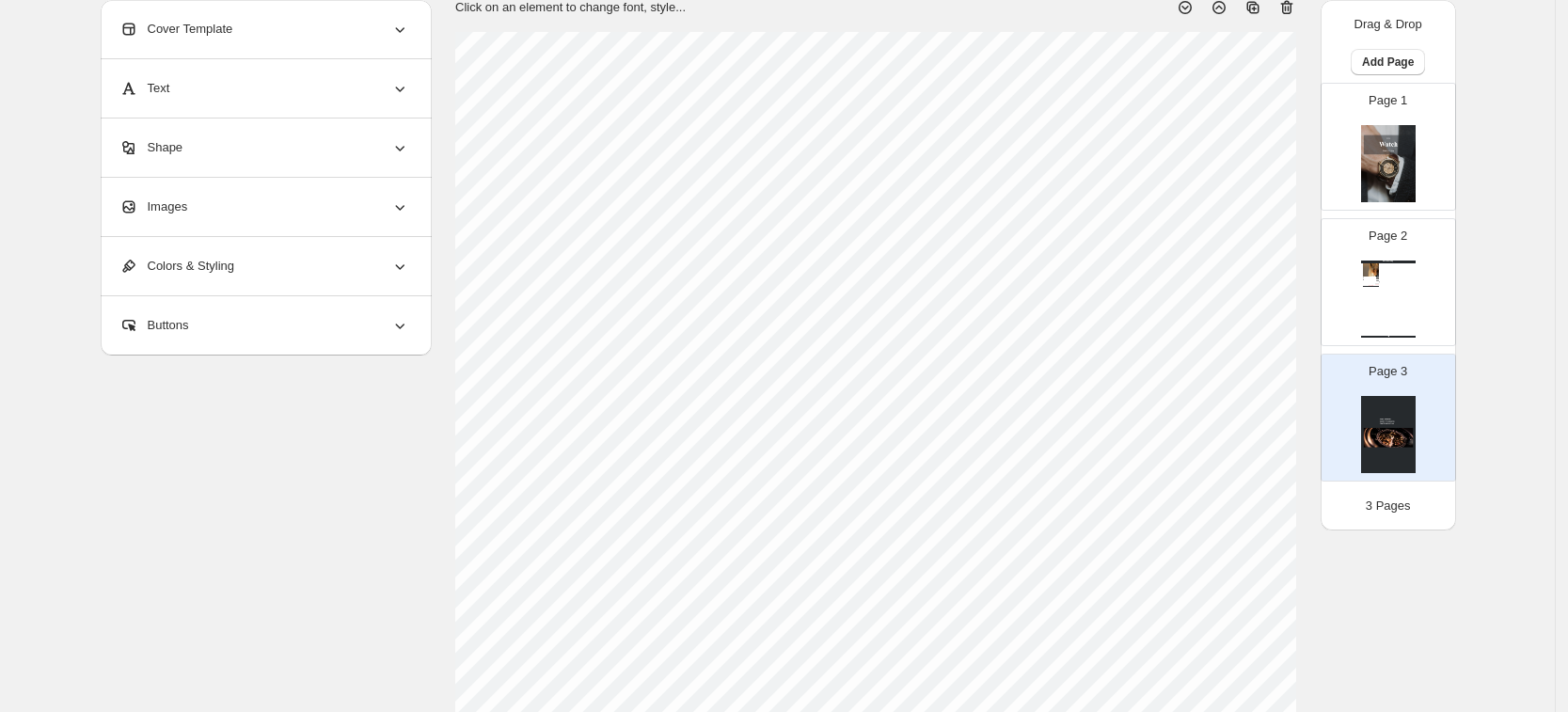scroll, scrollTop: 118, scrollLeft: 0, axis: vertical 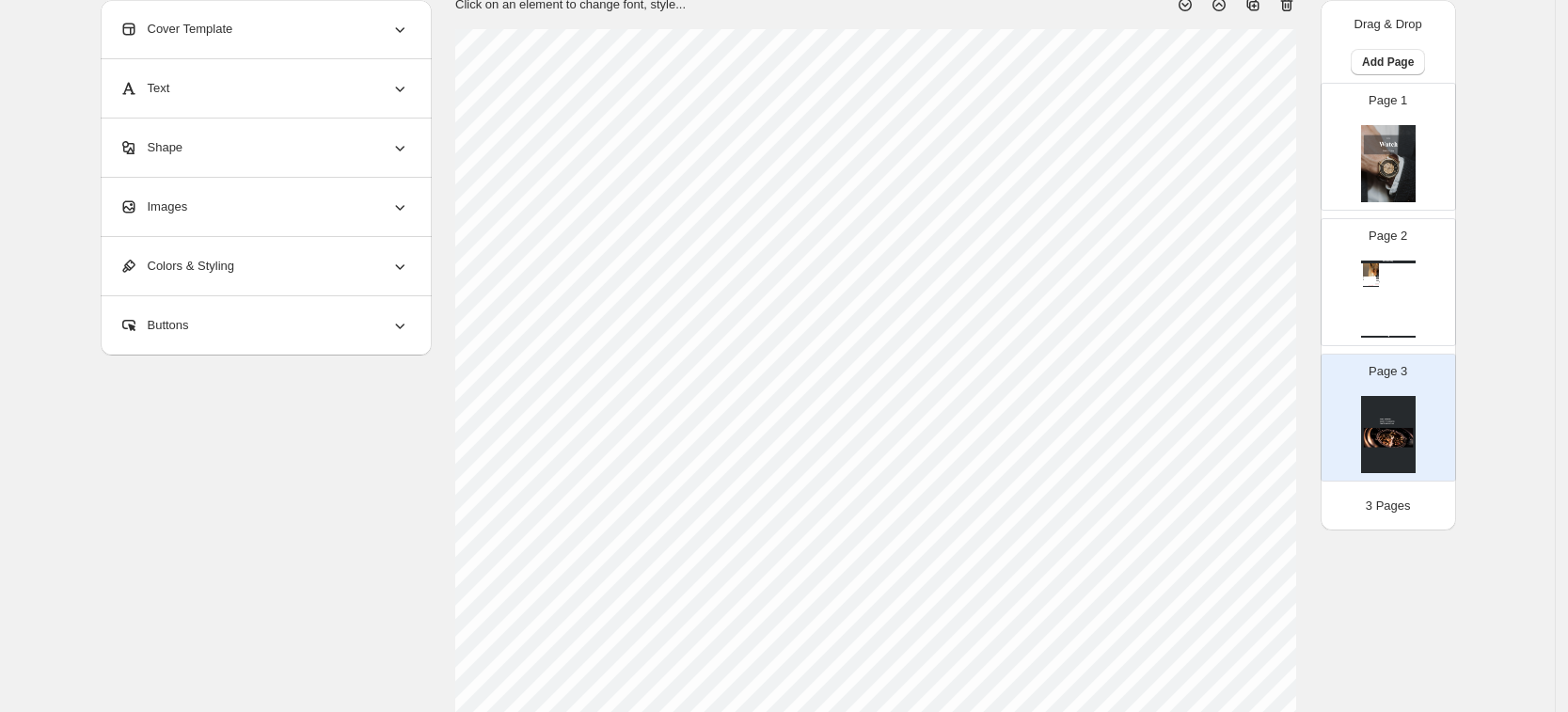 click at bounding box center [1388, 164] 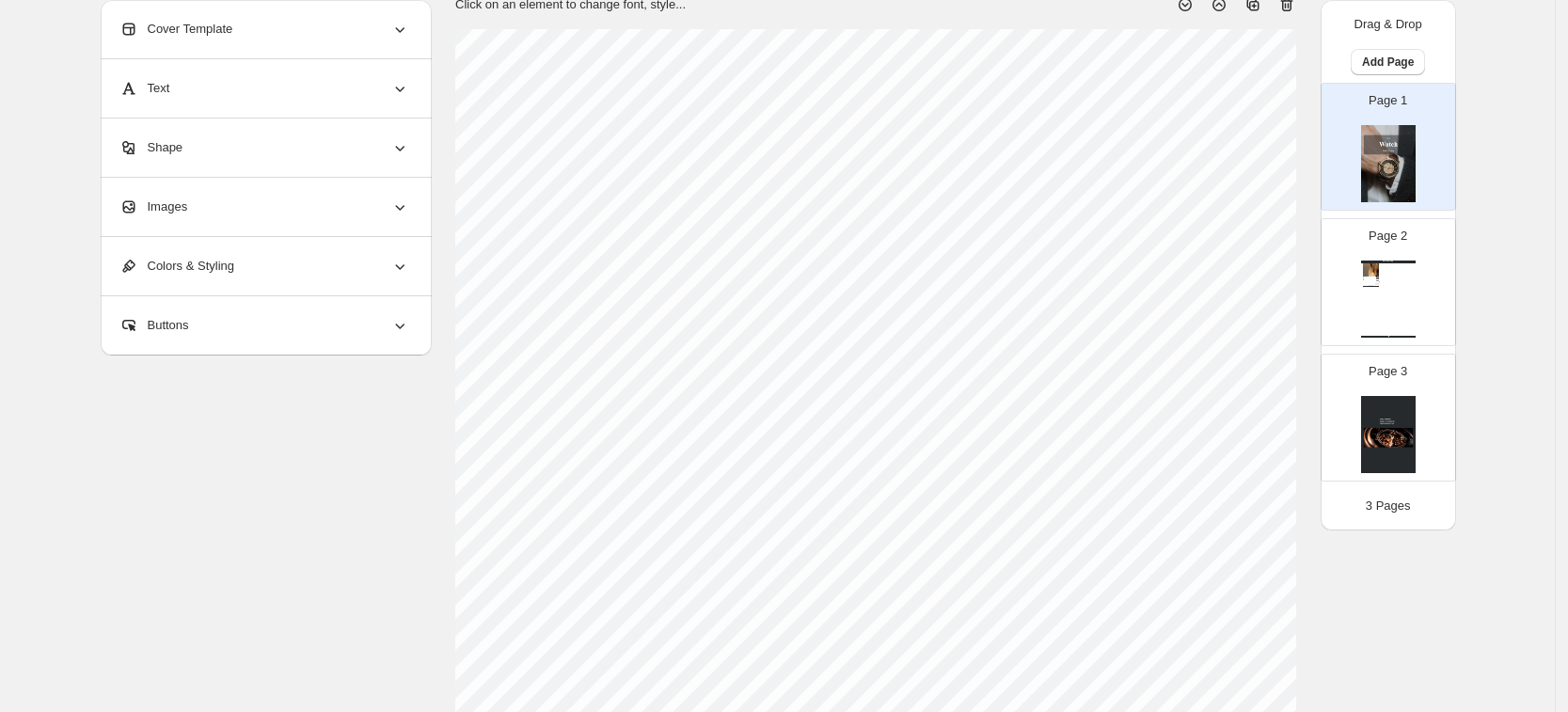 click on "Watch Catalog #1hide from store Stock Quantity:  40 SKU:  null Weight:  0 Tags:   Brand:  CatalogAceProd Barcode №:   R null R null R 0.00 R 0.00 BUY NOW Watch Catalog | Page undefined" at bounding box center (1388, 299) 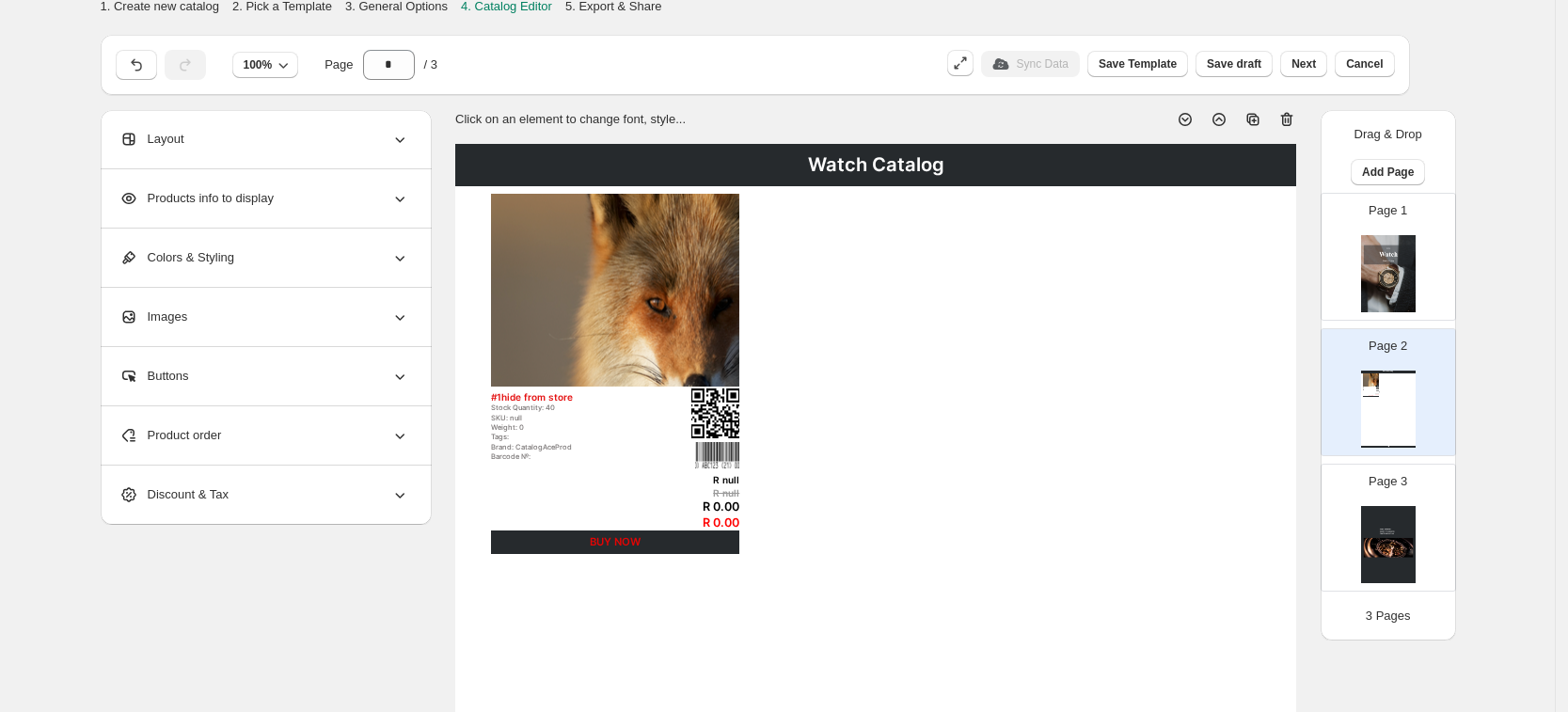 scroll, scrollTop: 0, scrollLeft: 0, axis: both 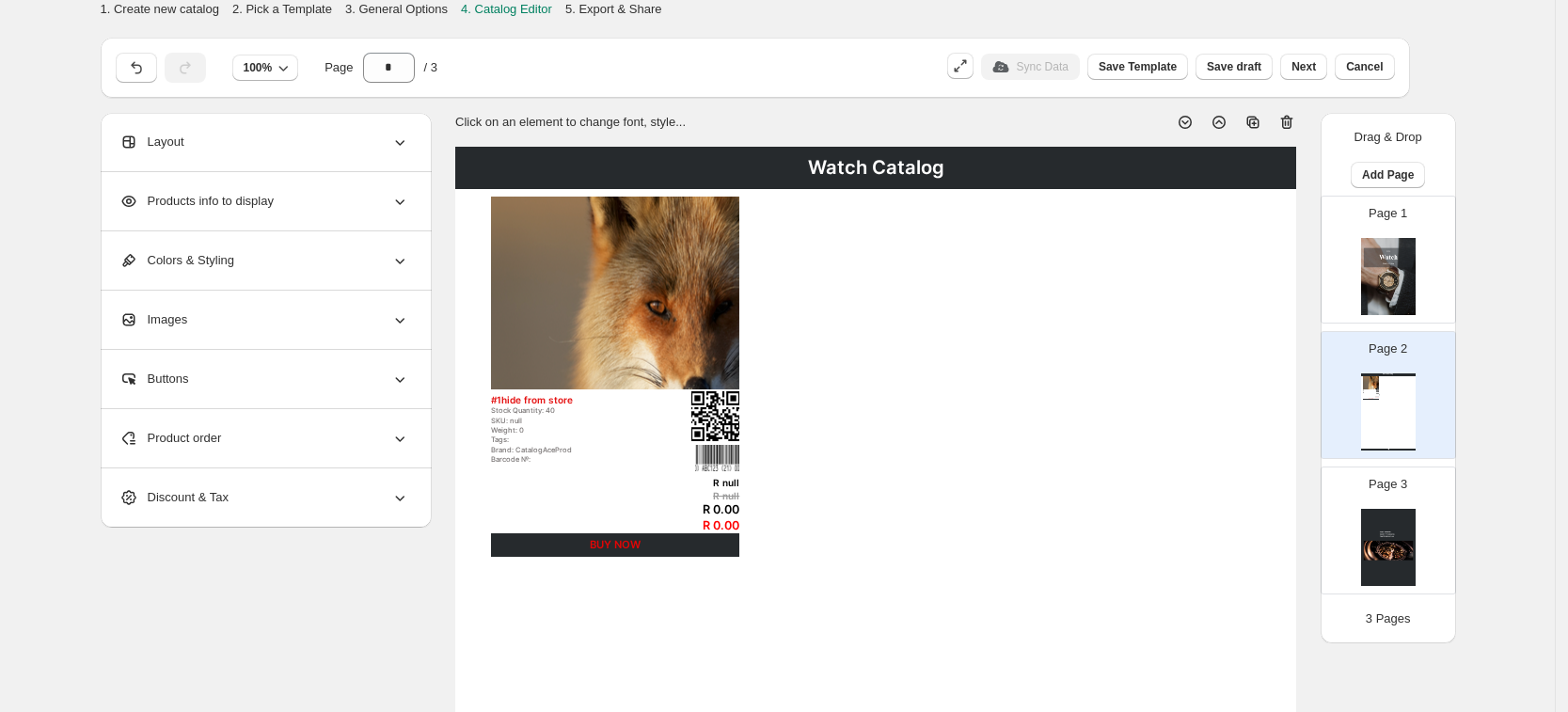 click at bounding box center [1388, 277] 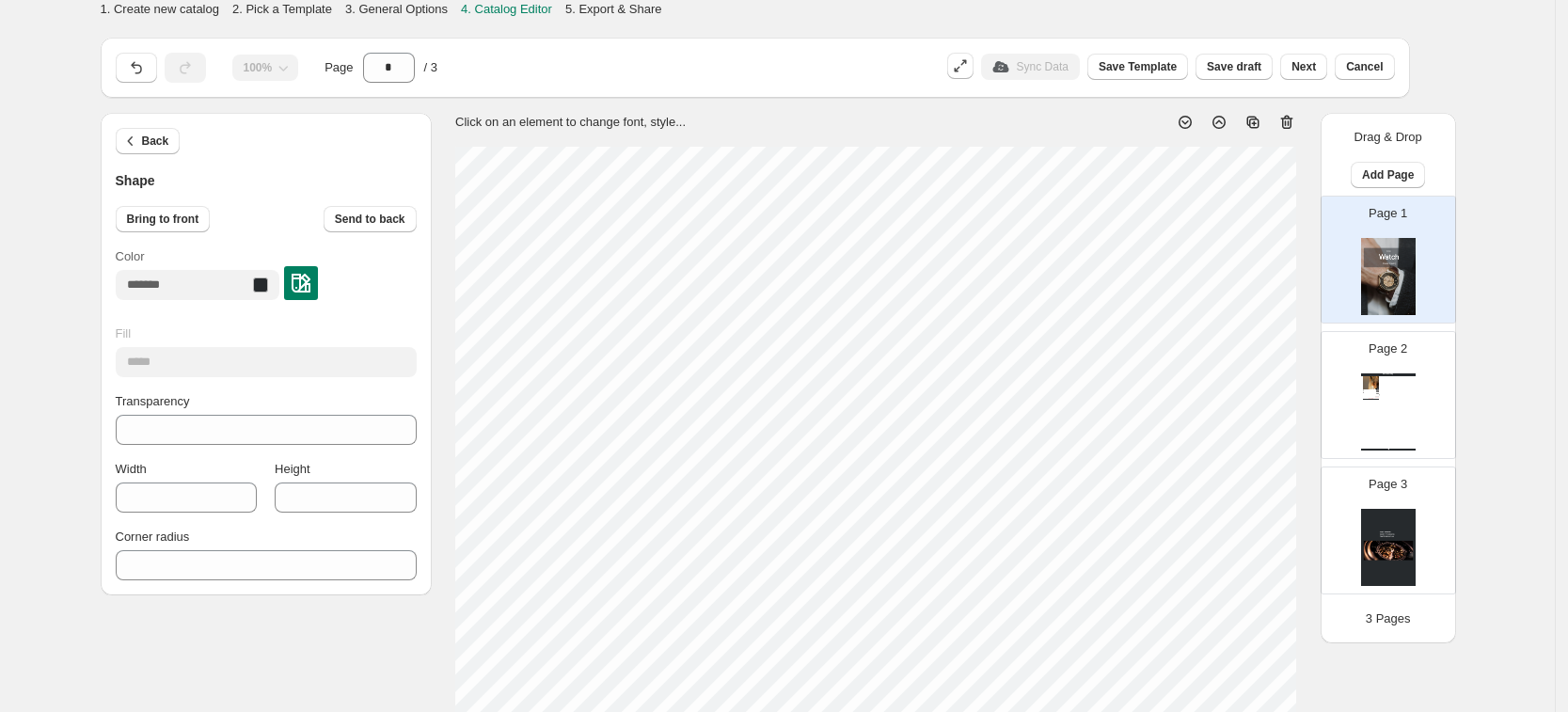 click at bounding box center (301, 283) 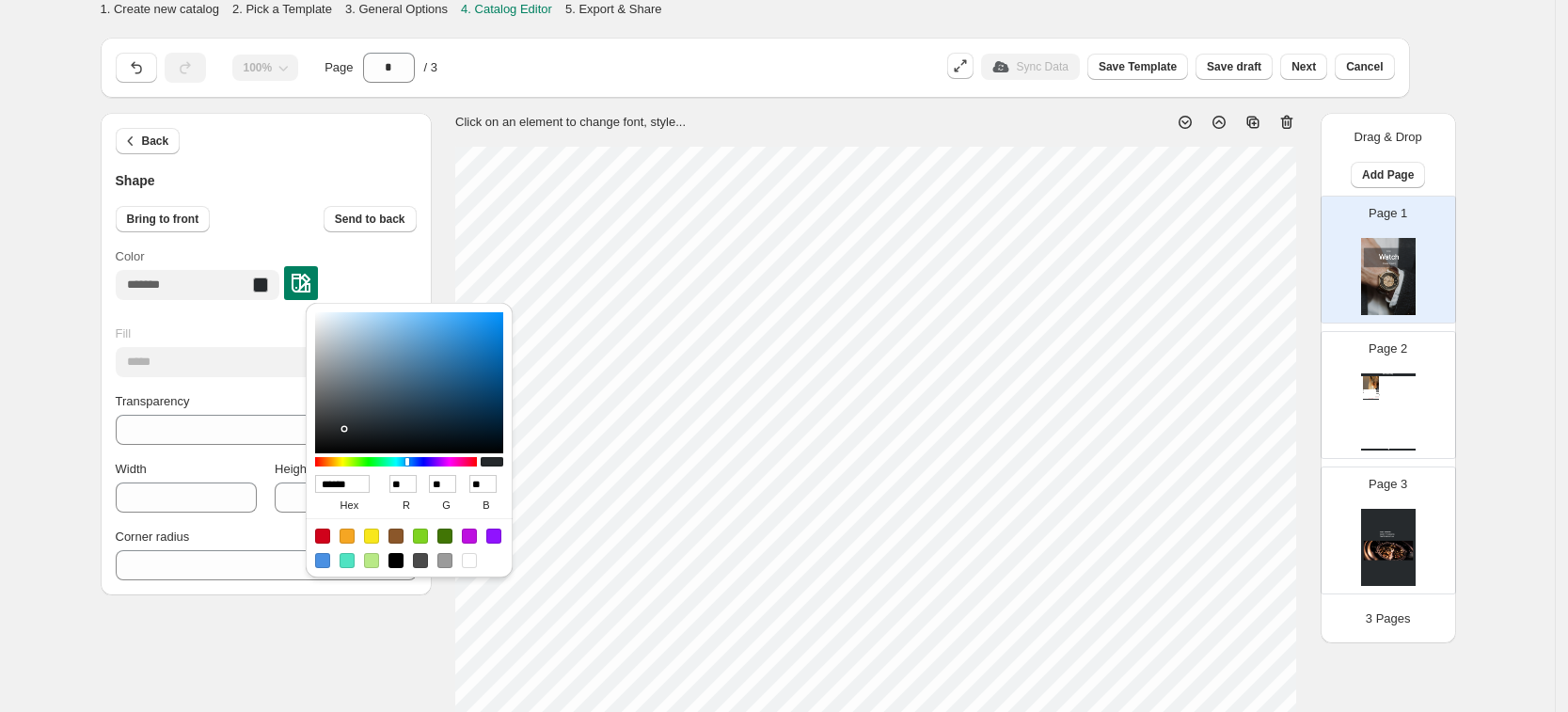 type on "******" 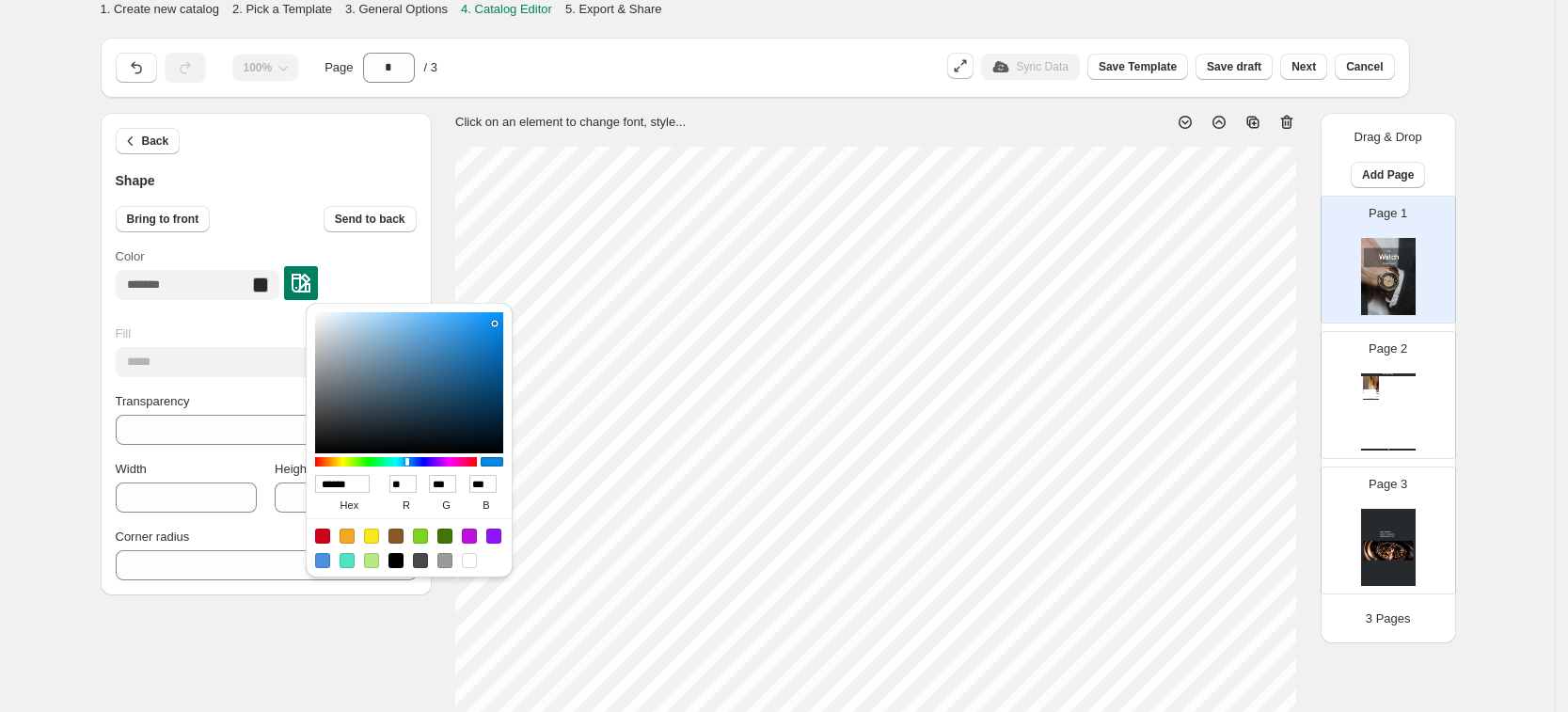 click at bounding box center [409, 383] 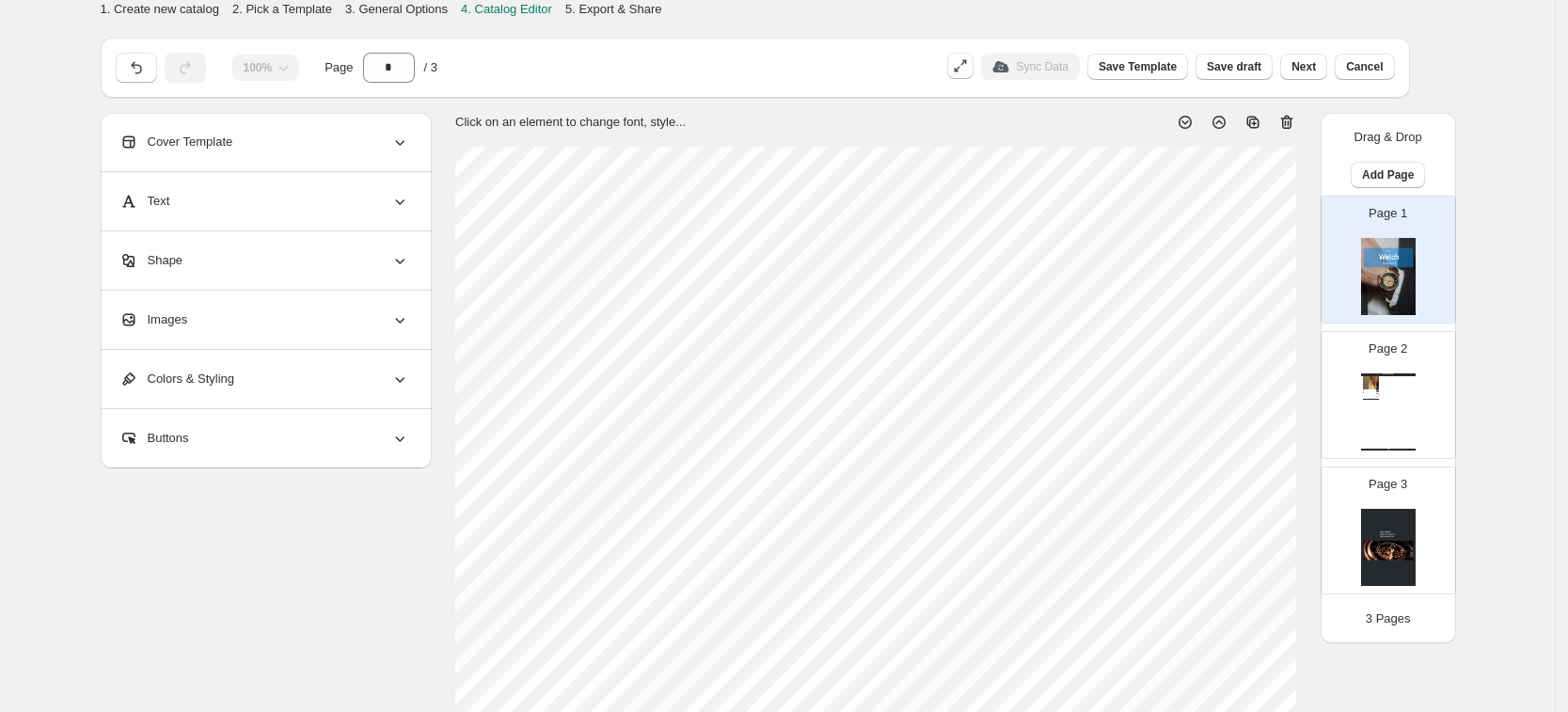 click at bounding box center [1388, 547] 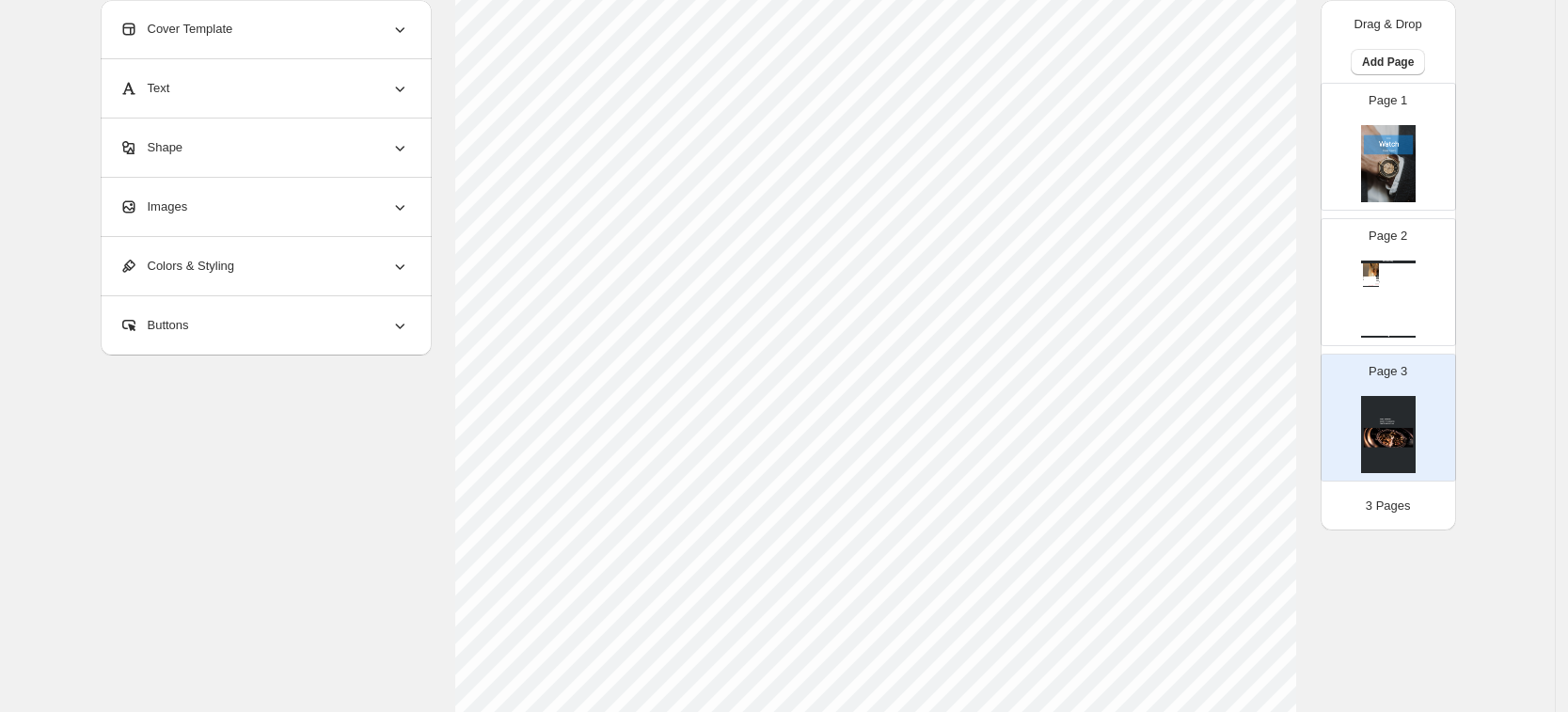scroll, scrollTop: 235, scrollLeft: 0, axis: vertical 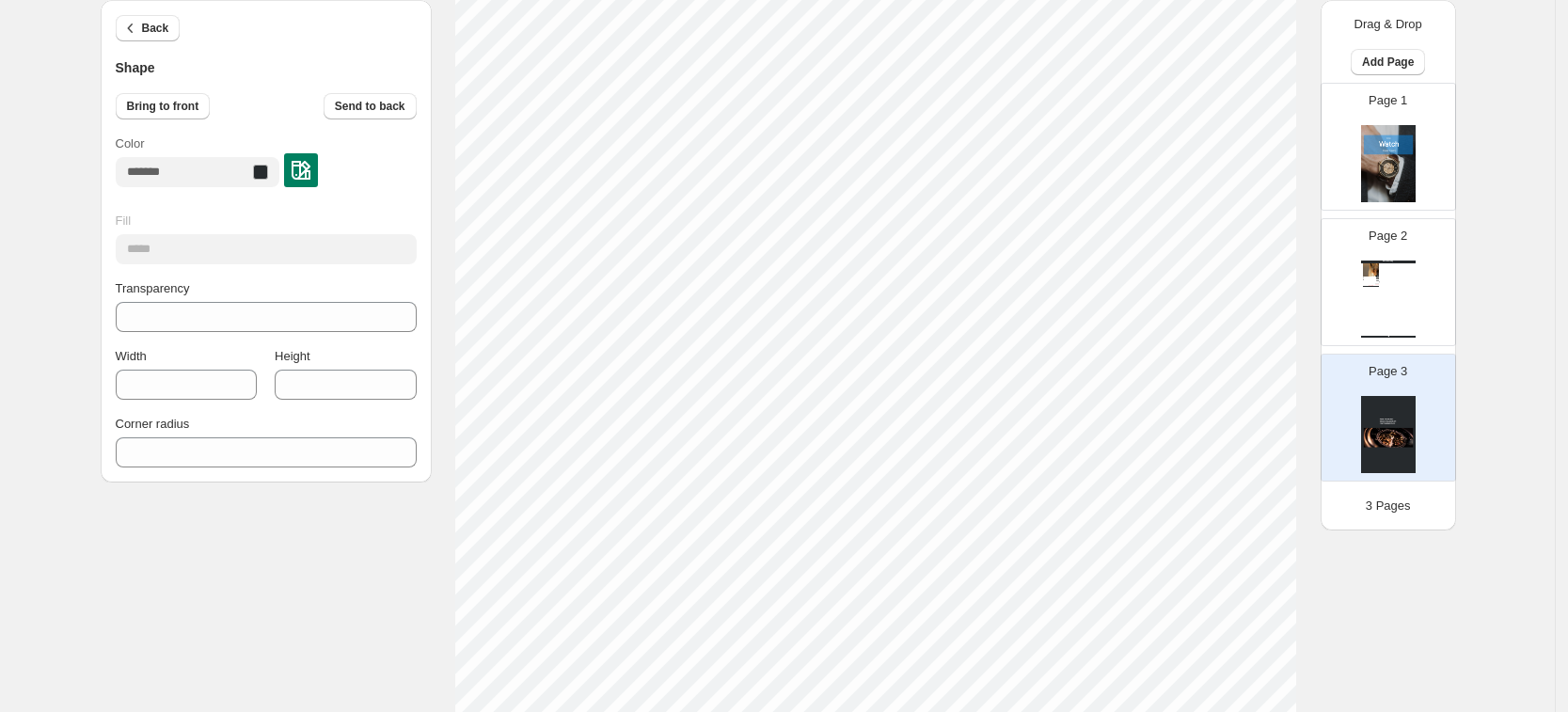 click at bounding box center (301, 170) 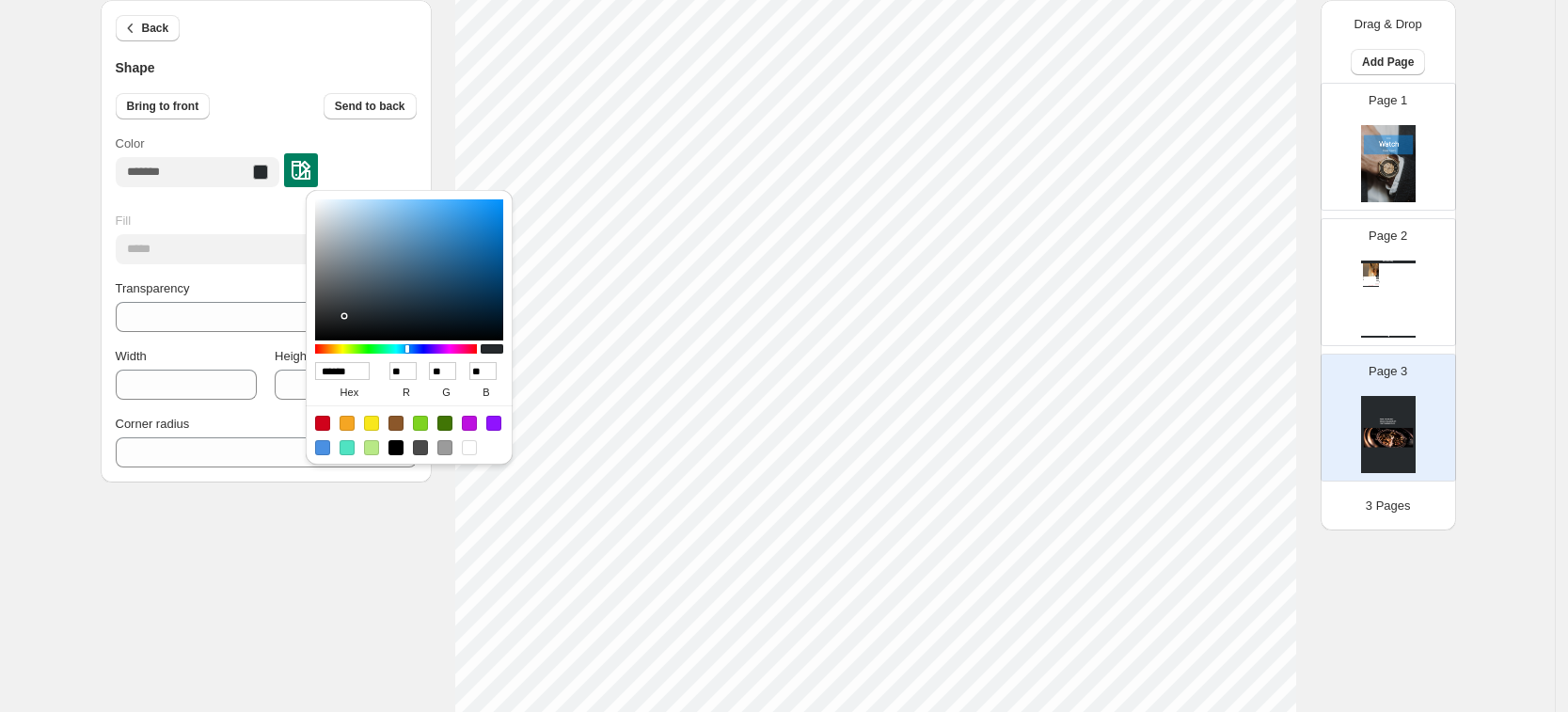 type on "******" 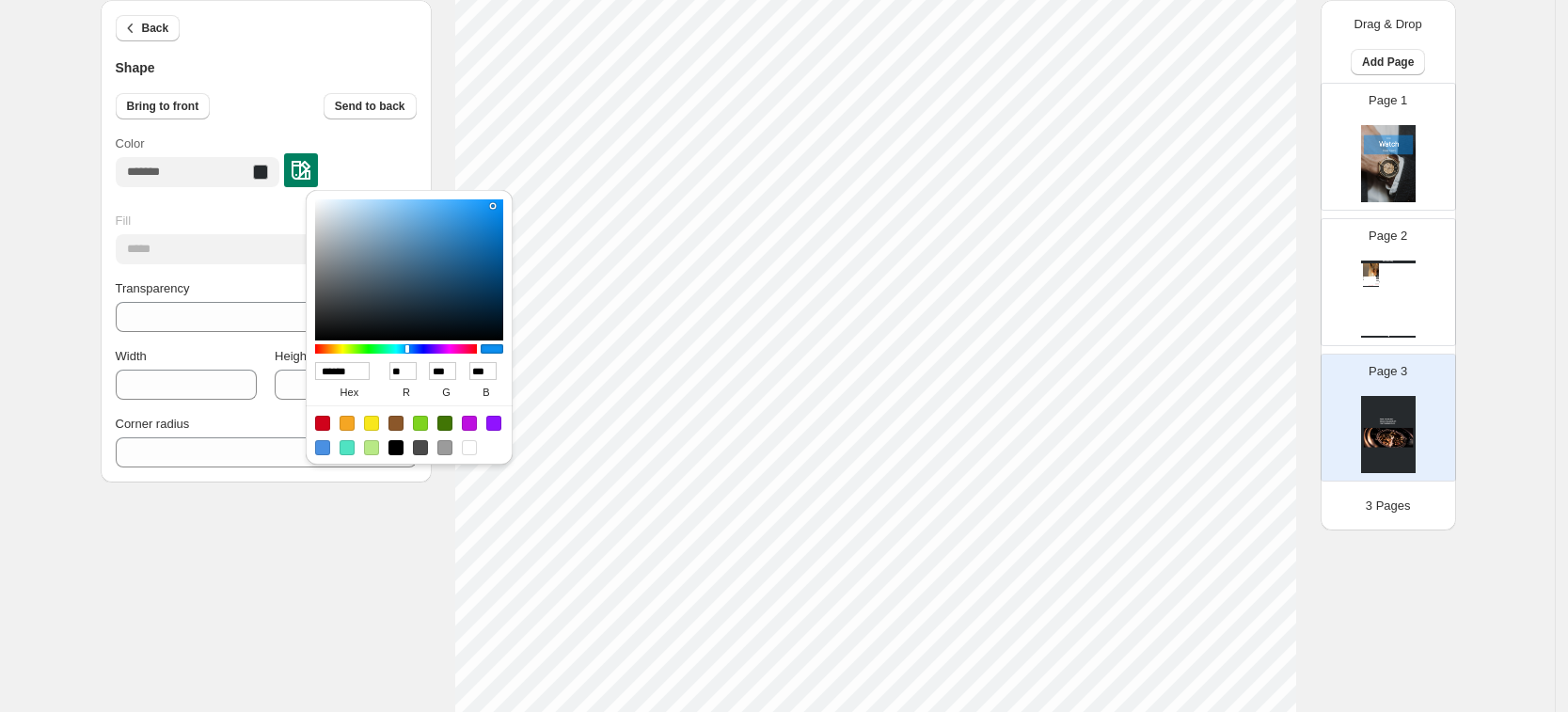 type on "******" 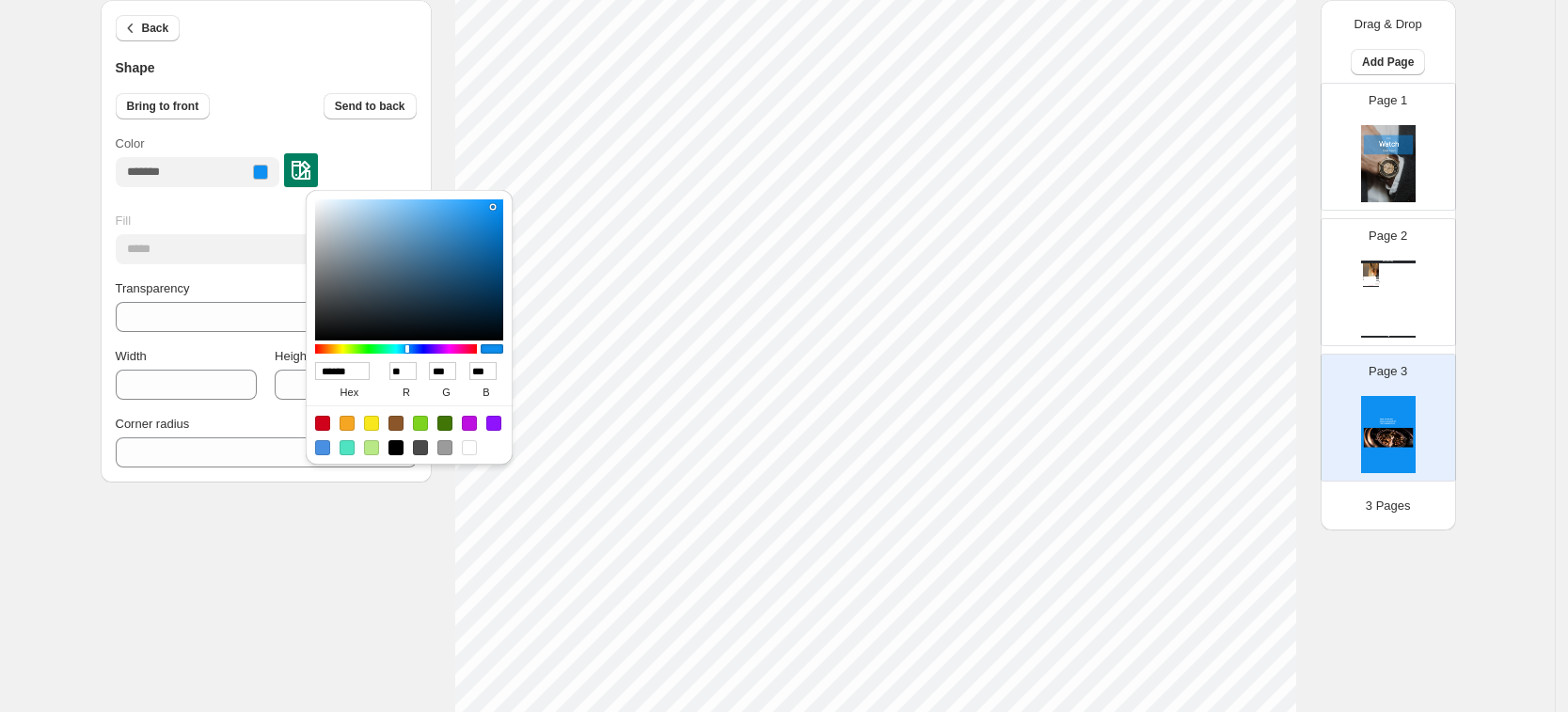 click on "1. Create new catalog 2. Pick a Template 3. General Options 4. Catalog Editor 5. Export & Share 100% Page *  / 3 Sync Data Save Template Save draft Next Cancel Back Shape Bring to front Send to back Color Fill ***** Transparency *** Width *** Height **** Corner radius * Click on an element to change font, style... Drag & Drop Add Page Page 1 Page 2 Watch Catalog #1hide from store Stock Quantity:  40 SKU:  null Weight:  0 Tags:   Brand:  CatalogAceProd Barcode №:   R null R null R 0.00 R 0.00 BUY NOW Watch Catalog | Page undefined Page 3 3 Pages Return to Catalog options Billing Help Center Get Support Suggestion box" at bounding box center (777, 470) 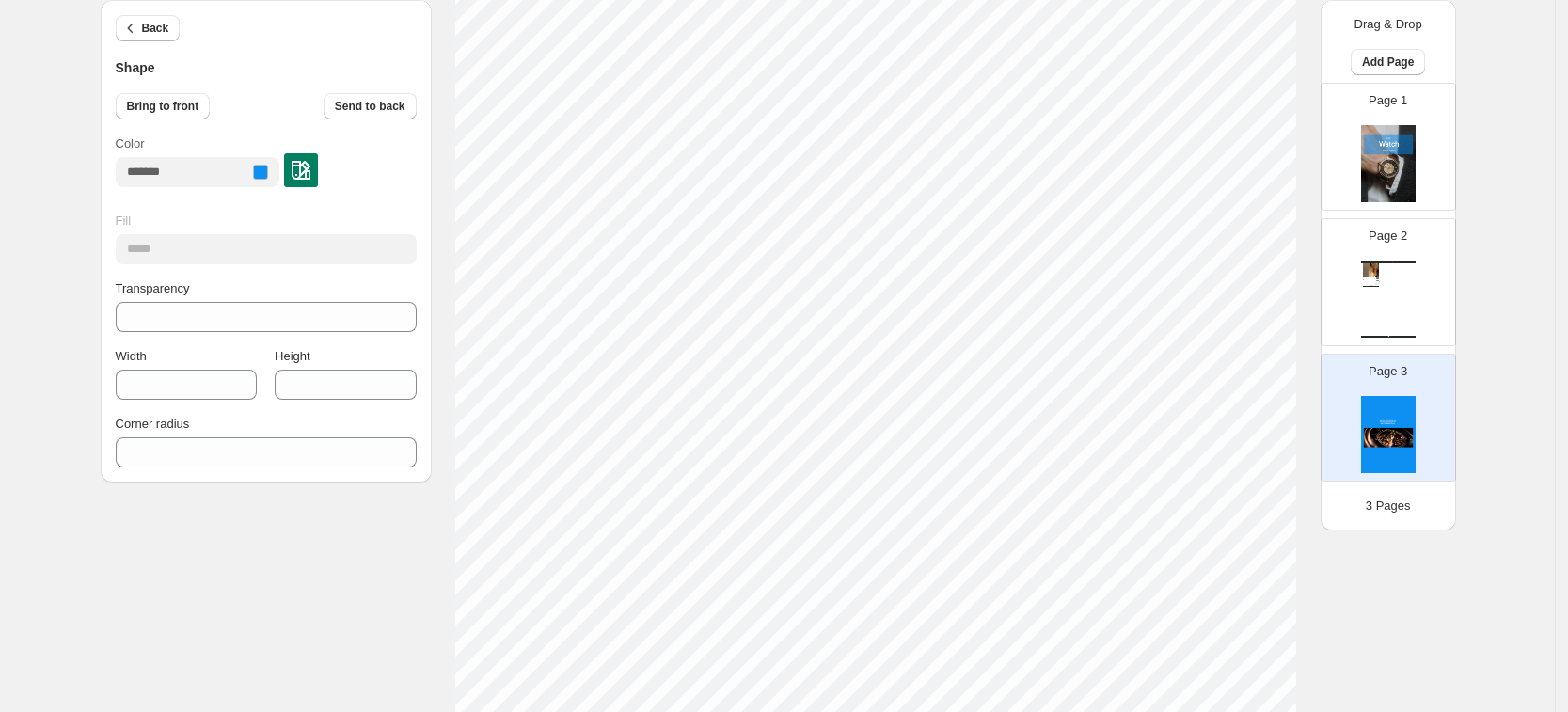 click on "Watch Catalog #1hide from store Stock Quantity:  40 SKU:  null Weight:  0 Tags:   Brand:  CatalogAceProd Barcode №:   R null R null R 0.00 R 0.00 BUY NOW Watch Catalog | Page undefined" at bounding box center [1388, 299] 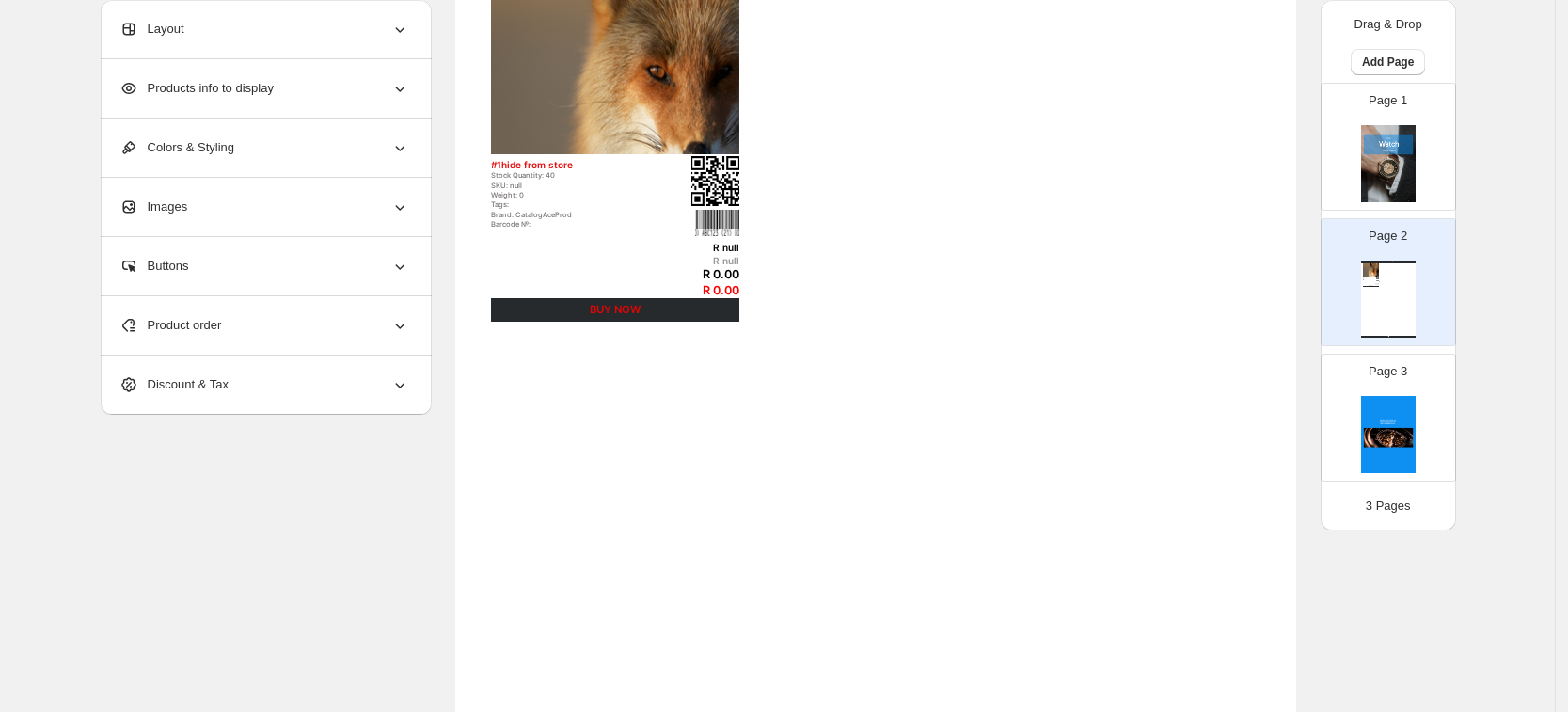 scroll, scrollTop: 700, scrollLeft: 0, axis: vertical 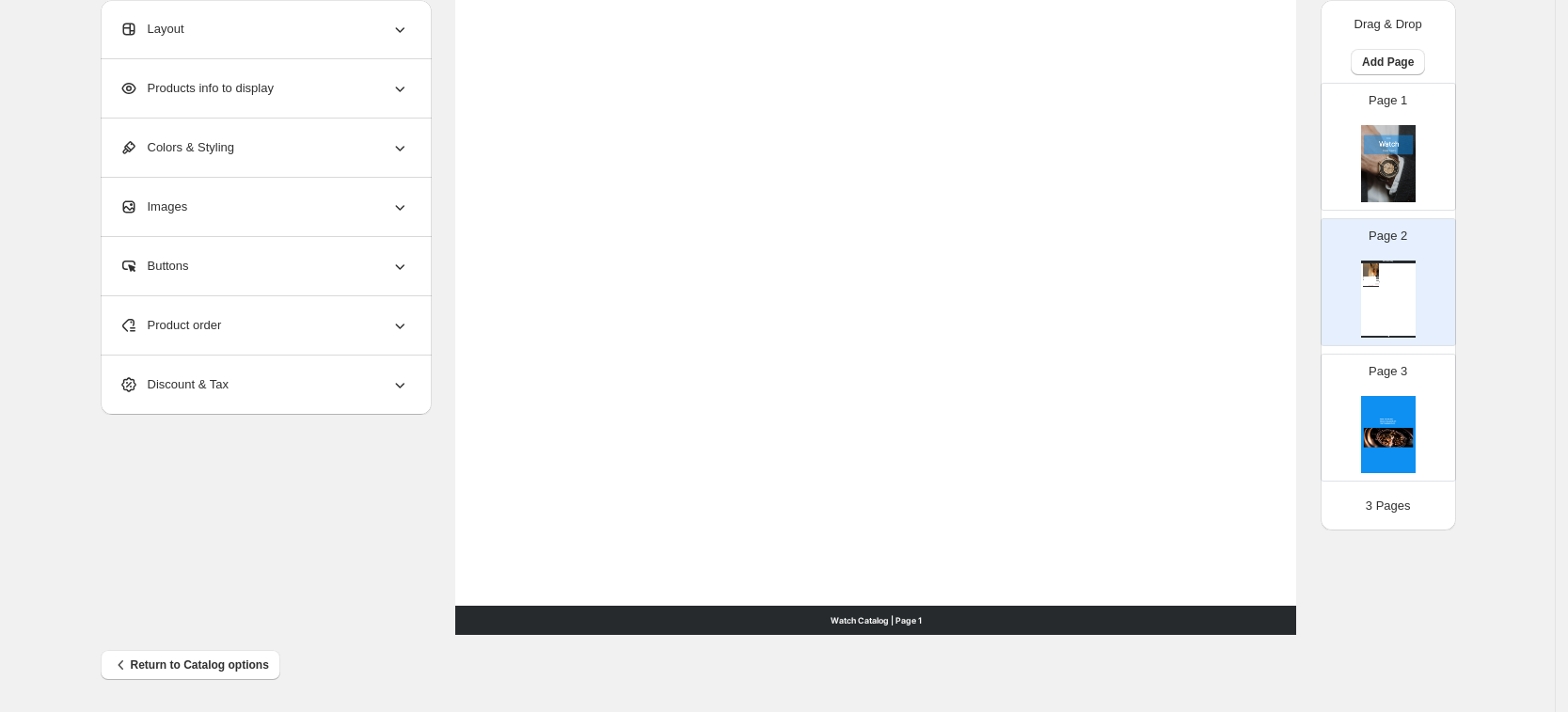 click on "Watch Catalog | Page 1" at bounding box center (876, 620) 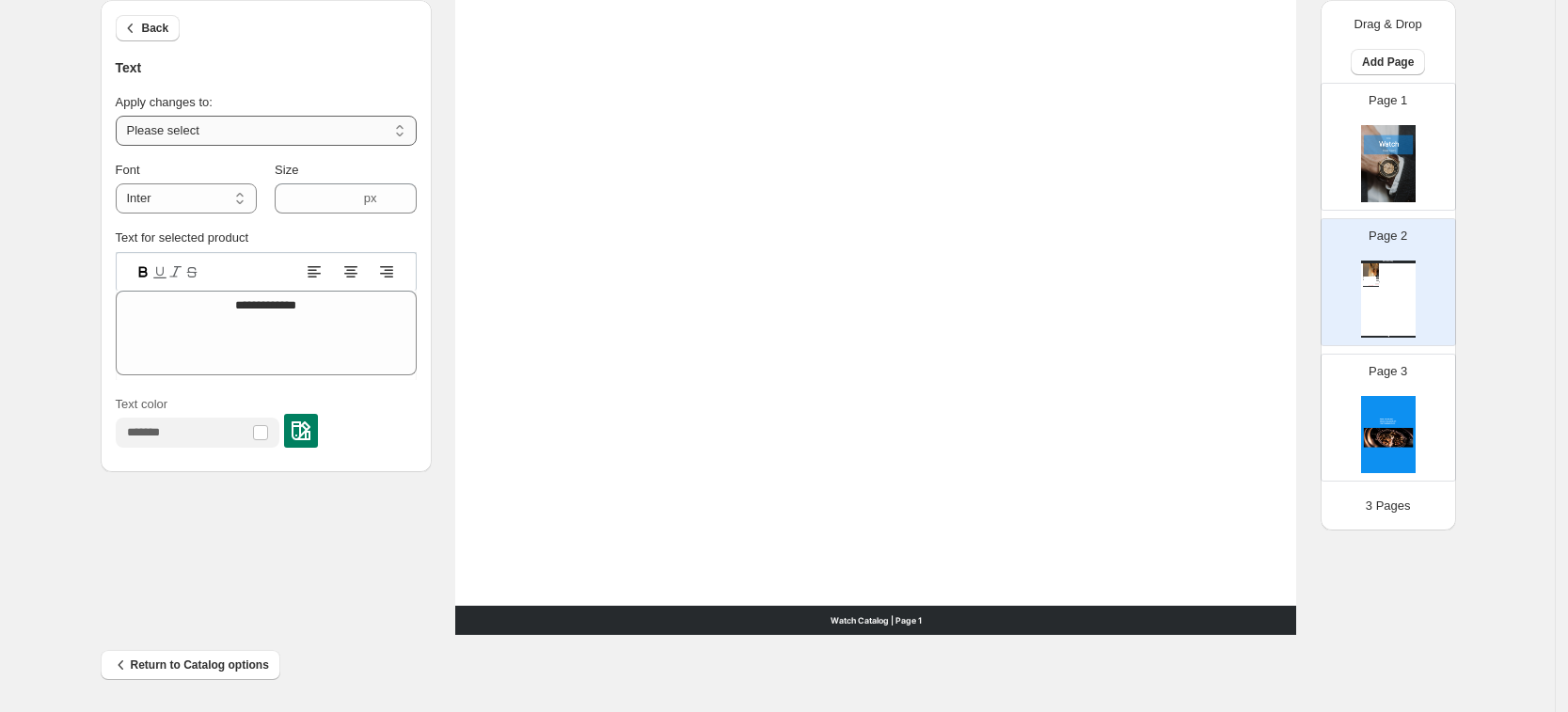 click on "**********" at bounding box center [266, 131] 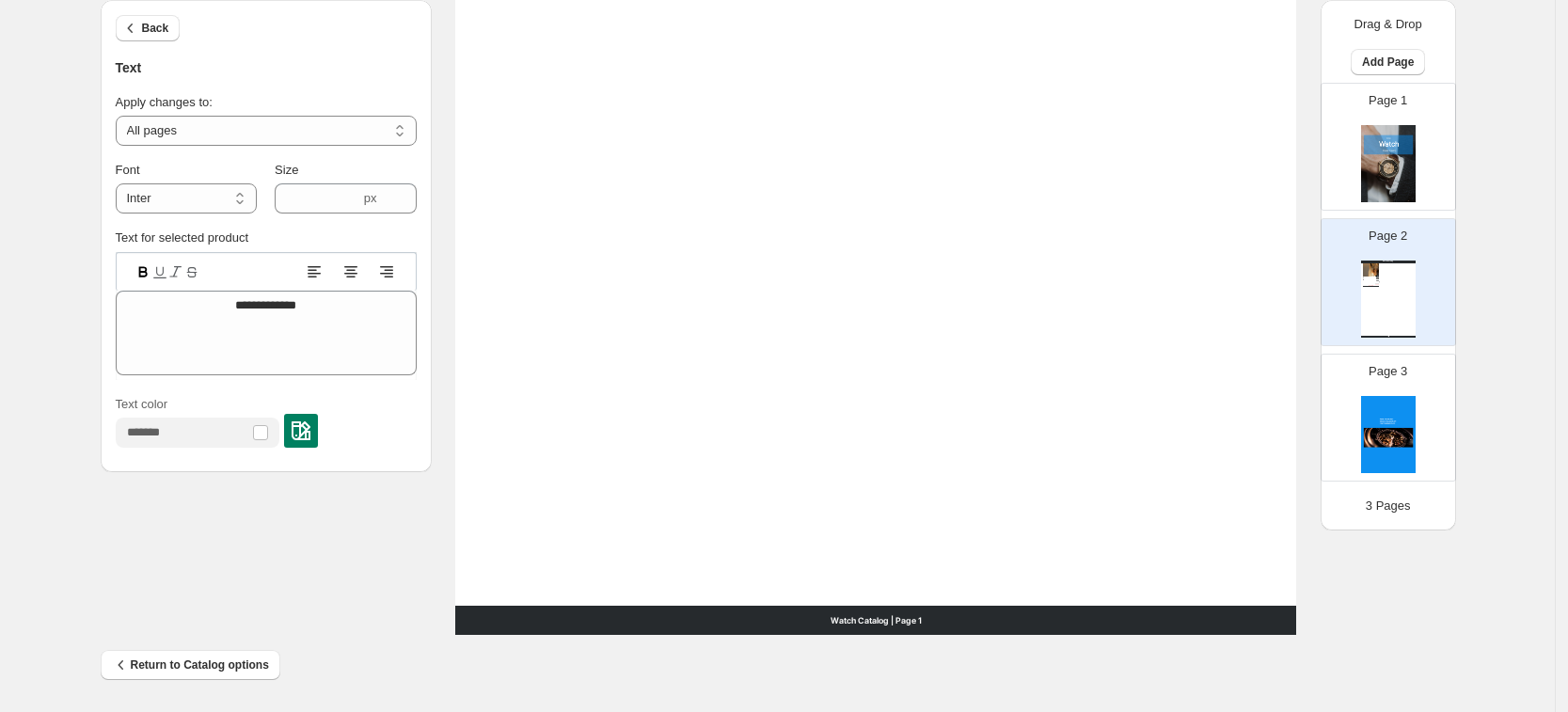 click at bounding box center (301, 431) 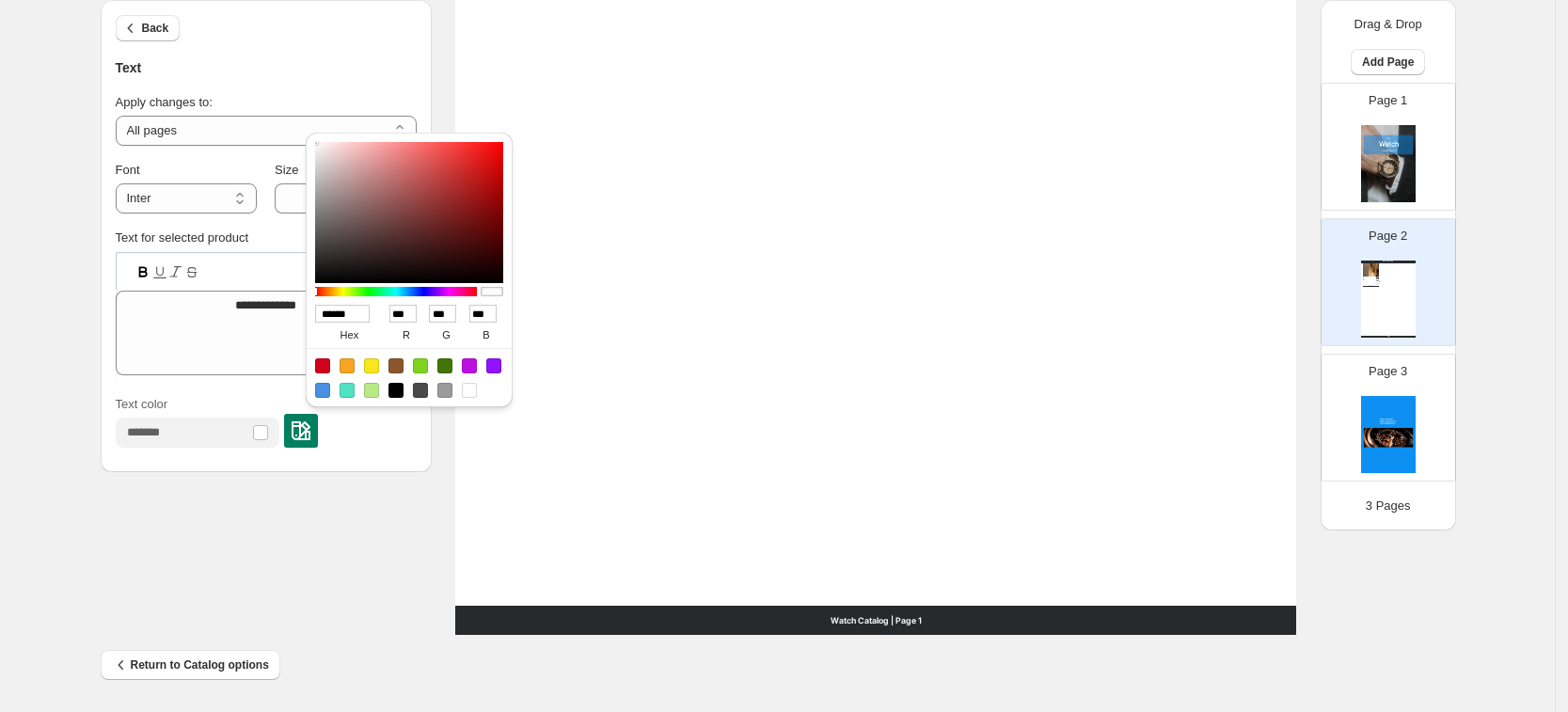 type on "******" 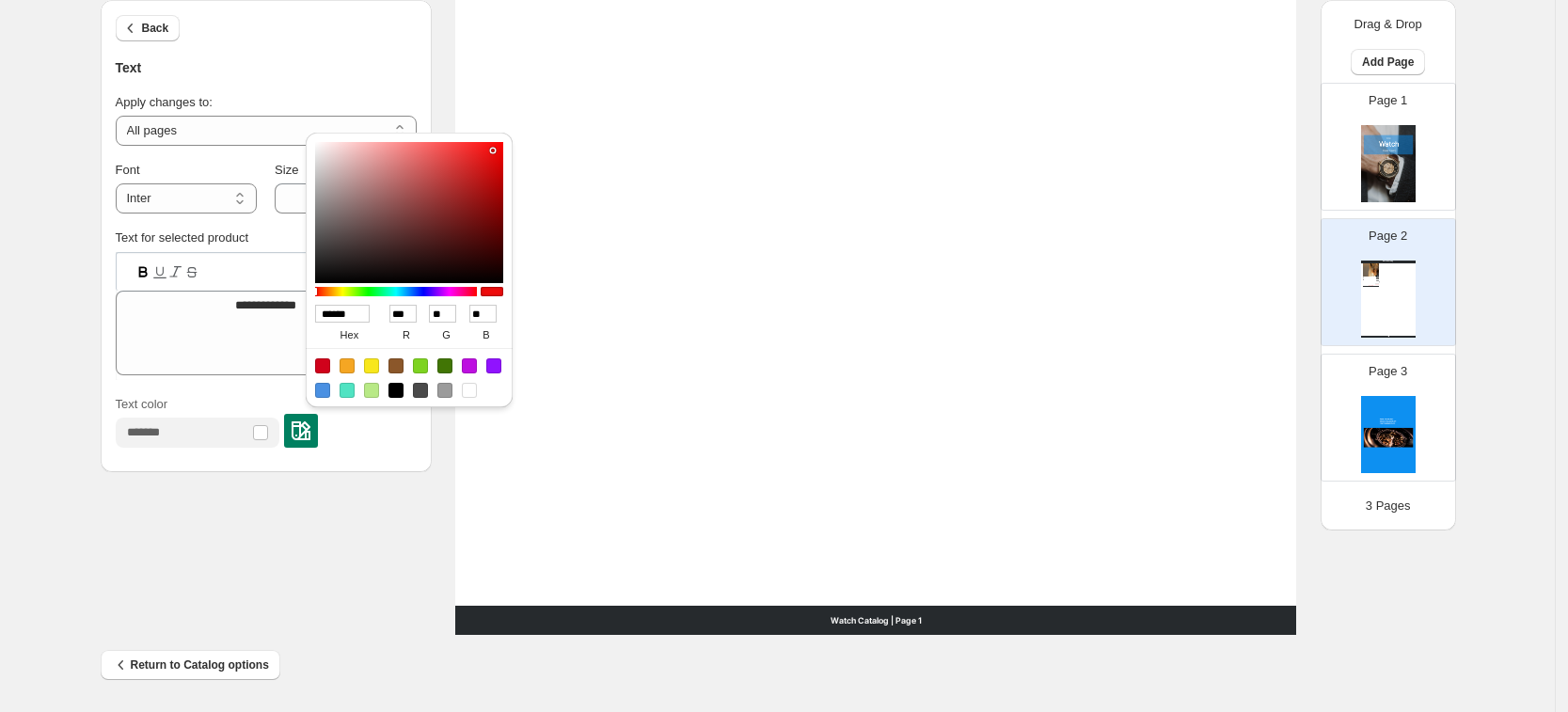 click at bounding box center (409, 213) 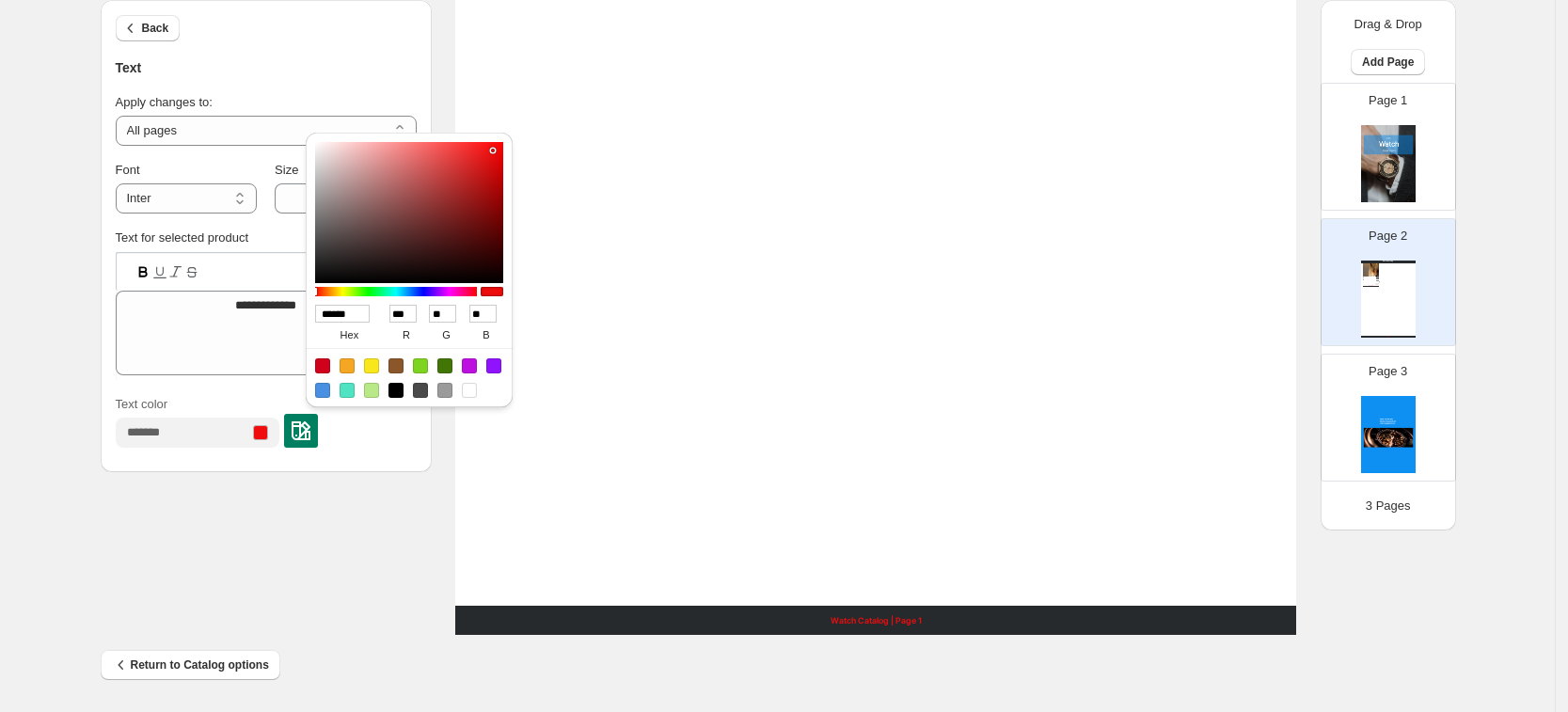 click on "Watch Catalog #1hide from store Stock Quantity:  40 SKU:  null Weight:  0 Tags:   Brand:  CatalogAceProd Barcode №:   R null R null R 0.00 R 0.00 BUY NOW Watch Catalog | Page 1" at bounding box center [876, 40] 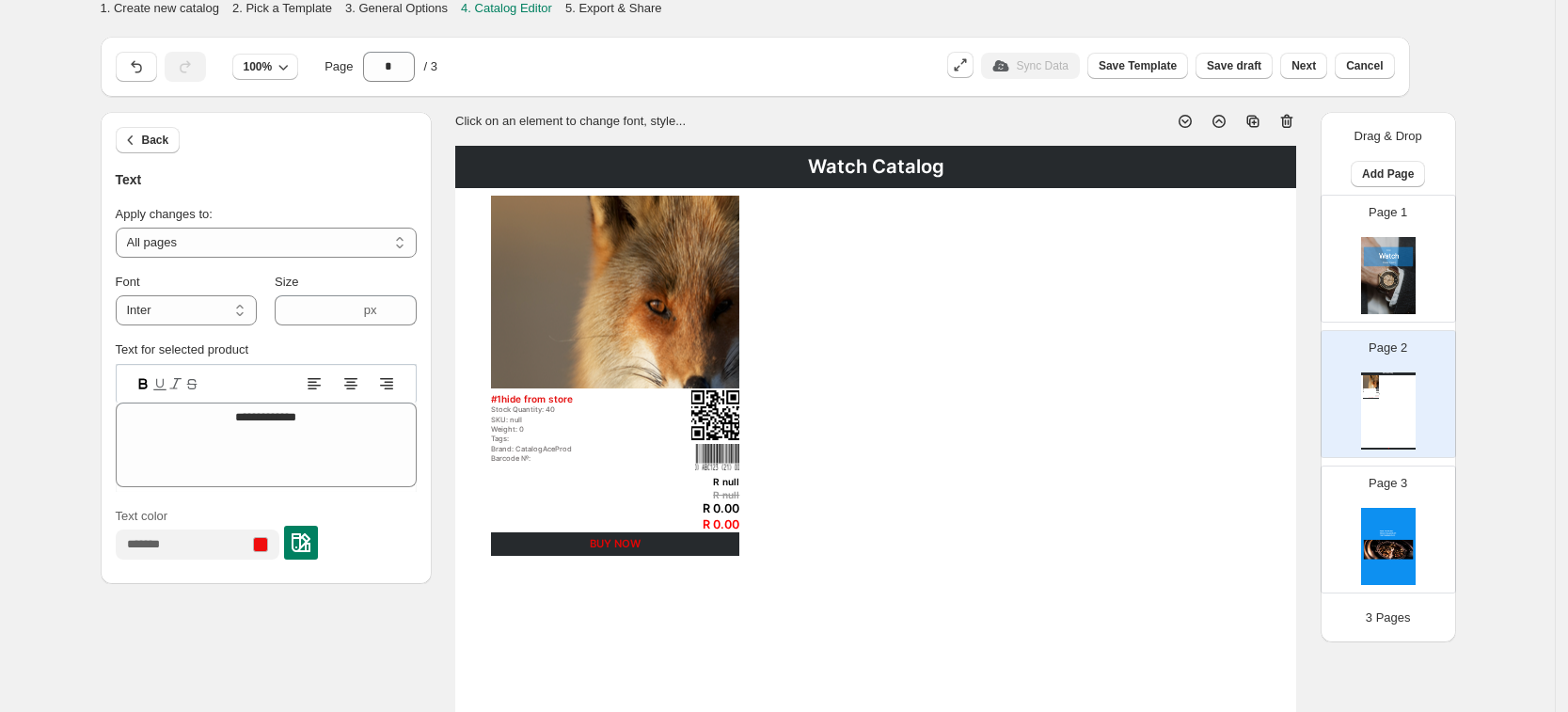 scroll, scrollTop: 0, scrollLeft: 0, axis: both 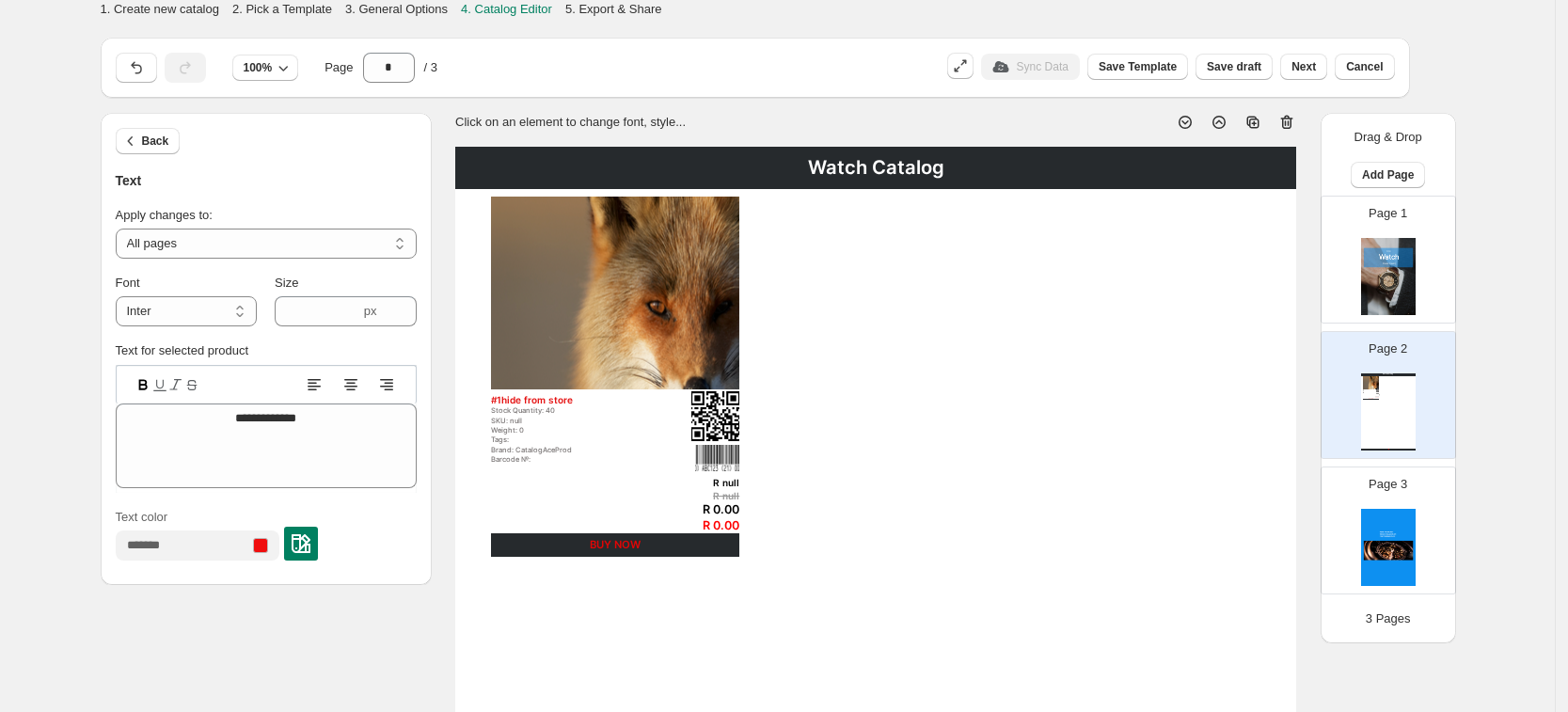 click on "Watch Catalog" at bounding box center (876, 167) 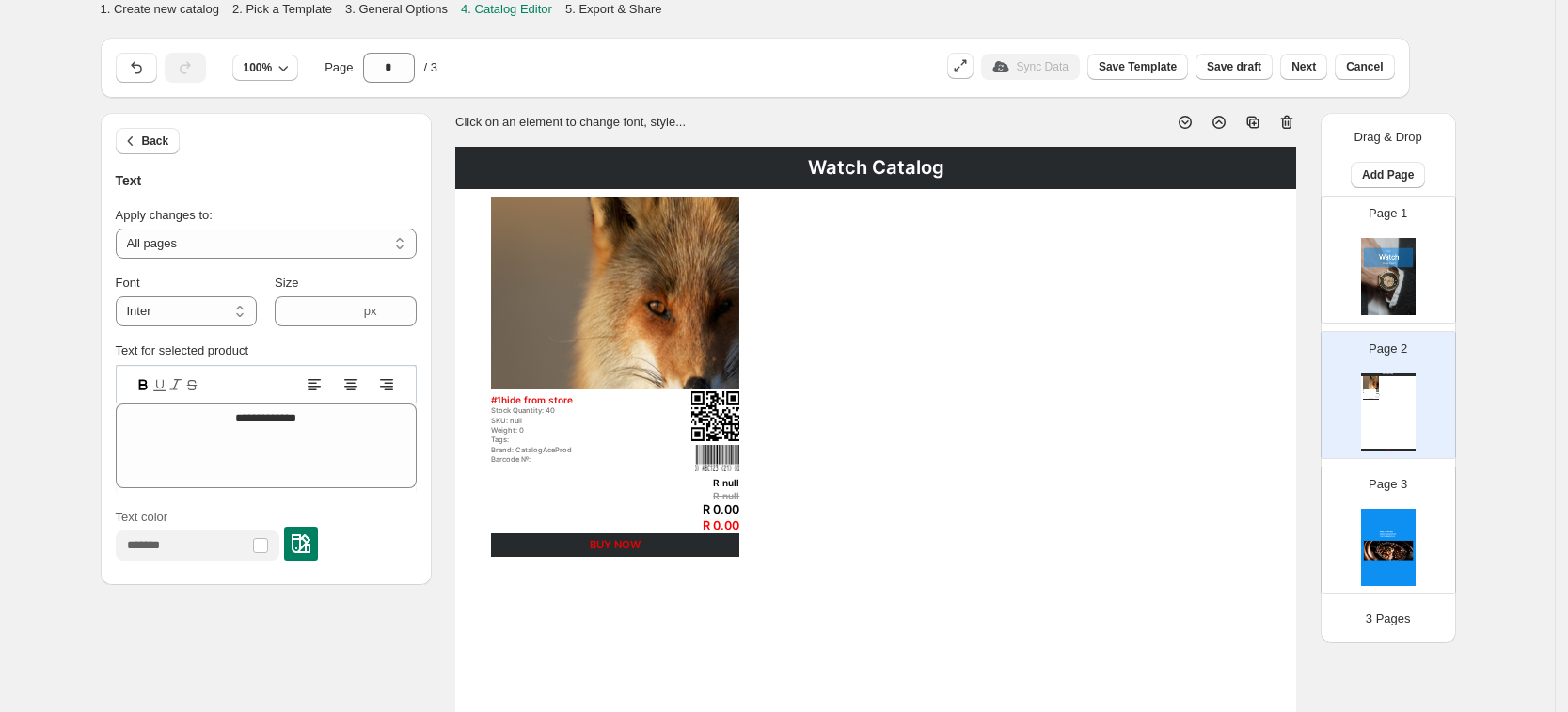 click at bounding box center (301, 544) 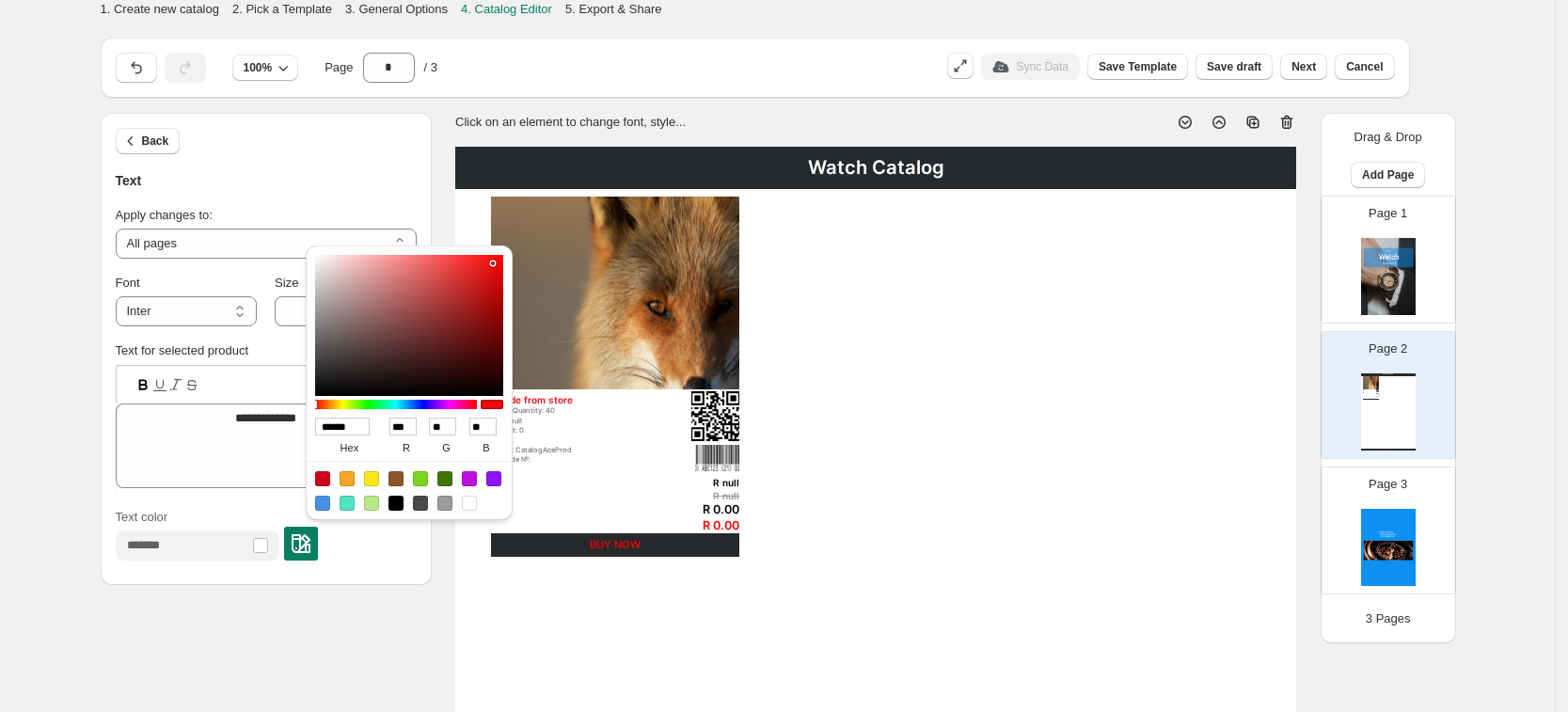 type on "******" 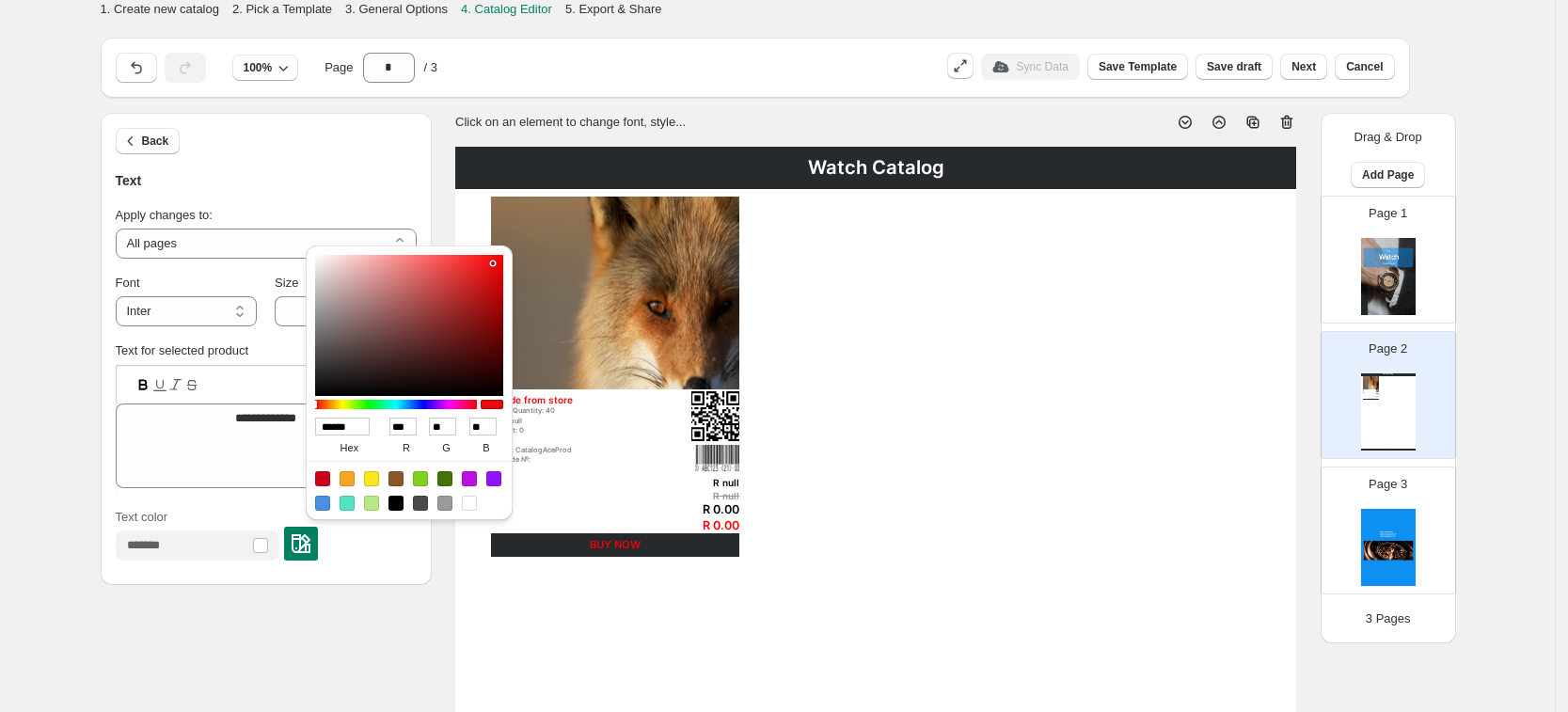 type on "***" 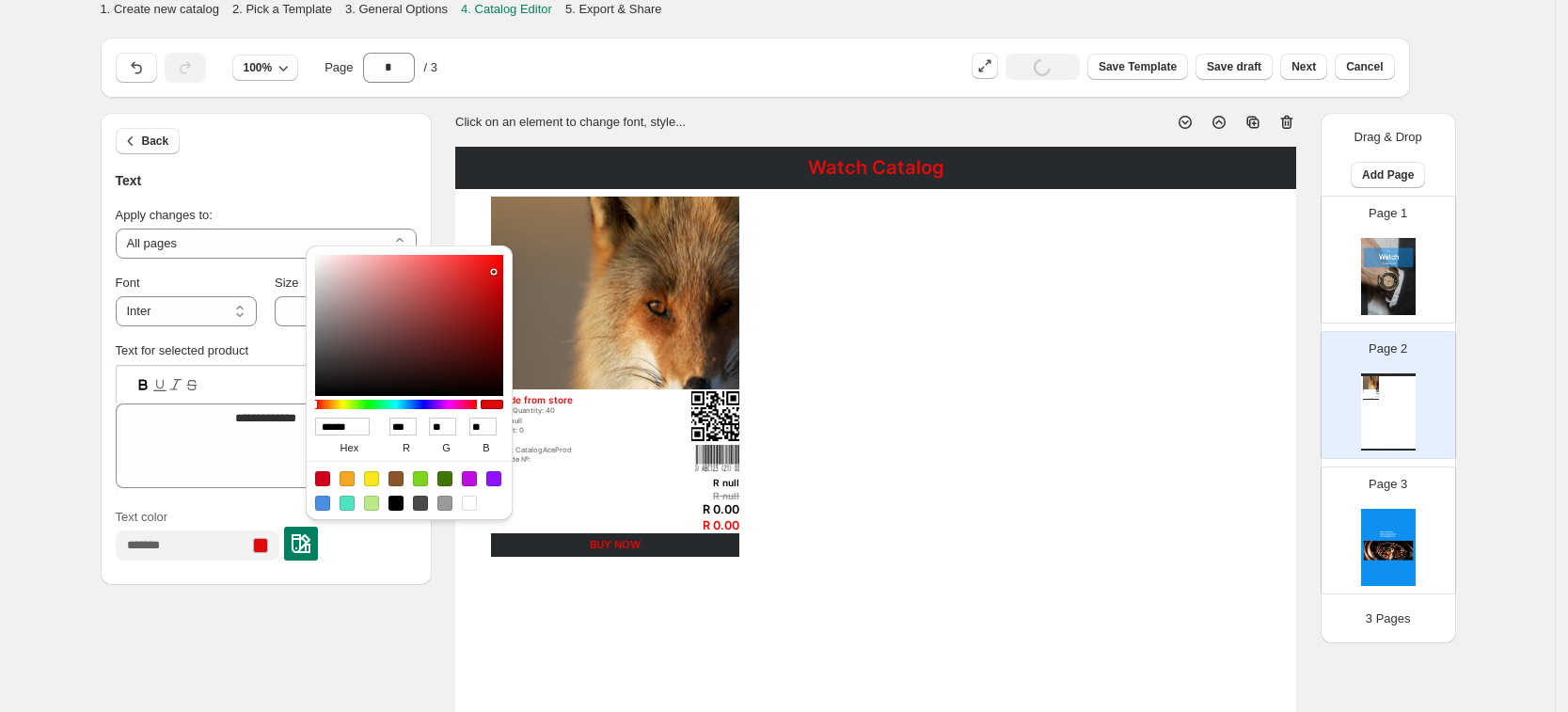 click on "Watch Catalog #1hide from store Stock Quantity:  40 SKU:  null Weight:  0 Tags:   Brand:  CatalogAceProd Barcode №:   R null R null R 0.00 R 0.00 BUY NOW Watch Catalog | Page 1" at bounding box center (876, 740) 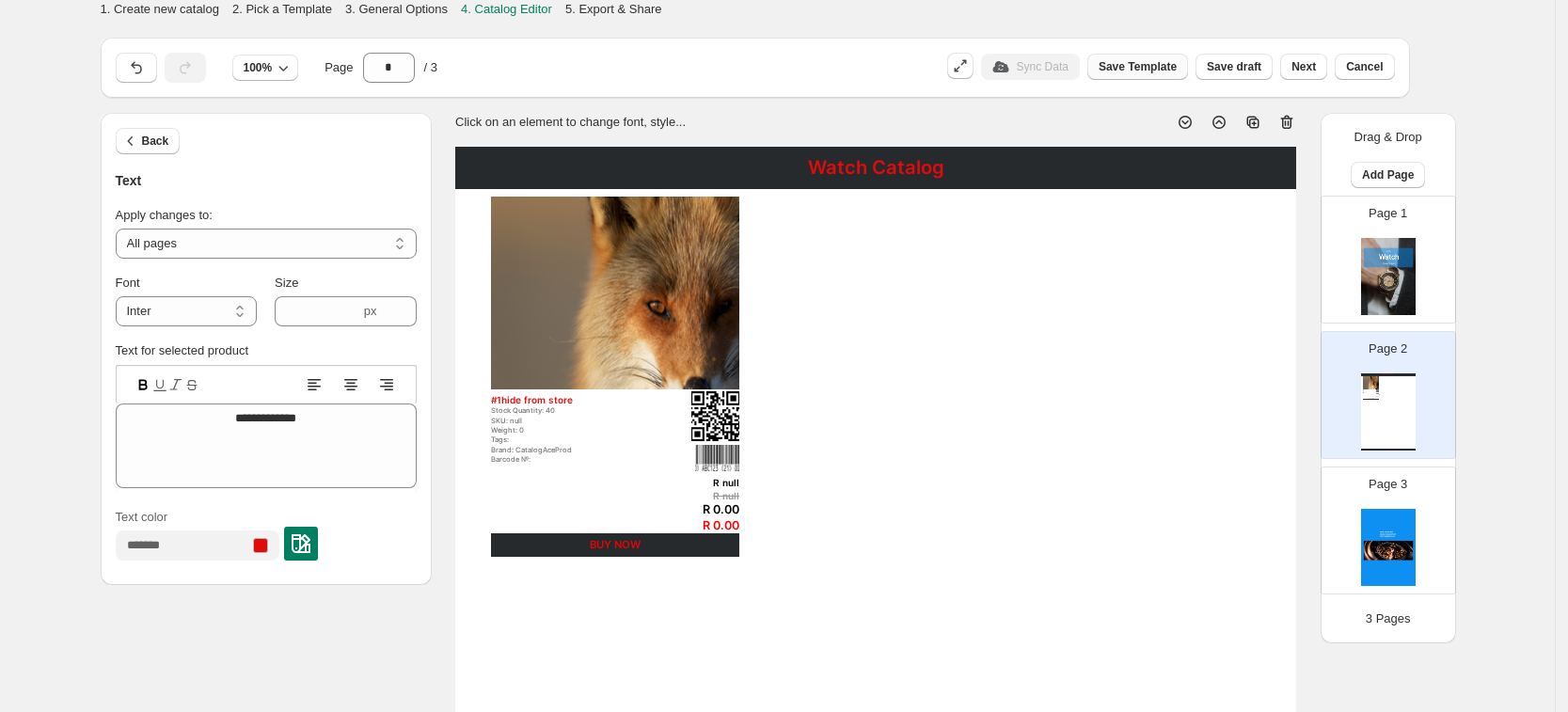 click on "Save Template" at bounding box center [1137, 67] 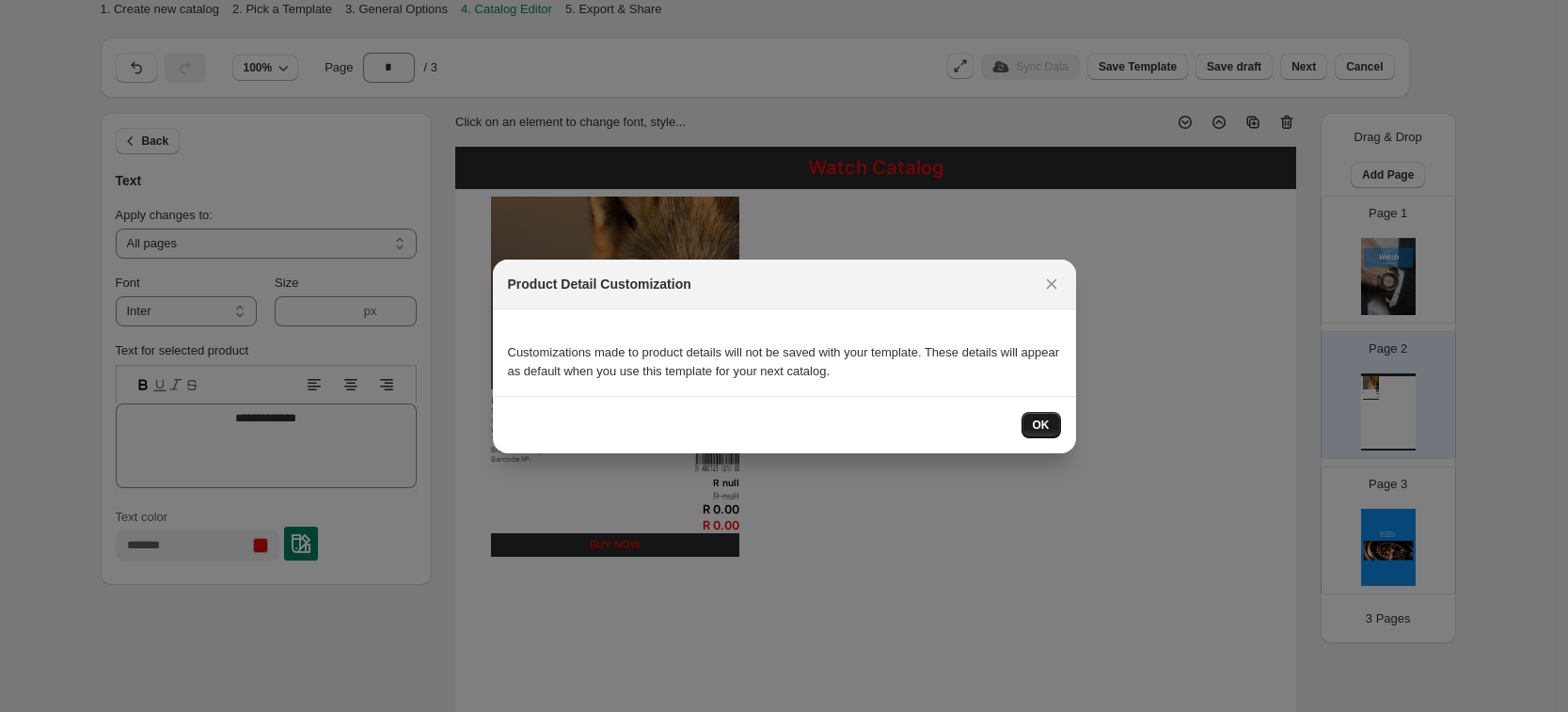 click on "OK" at bounding box center [1041, 425] 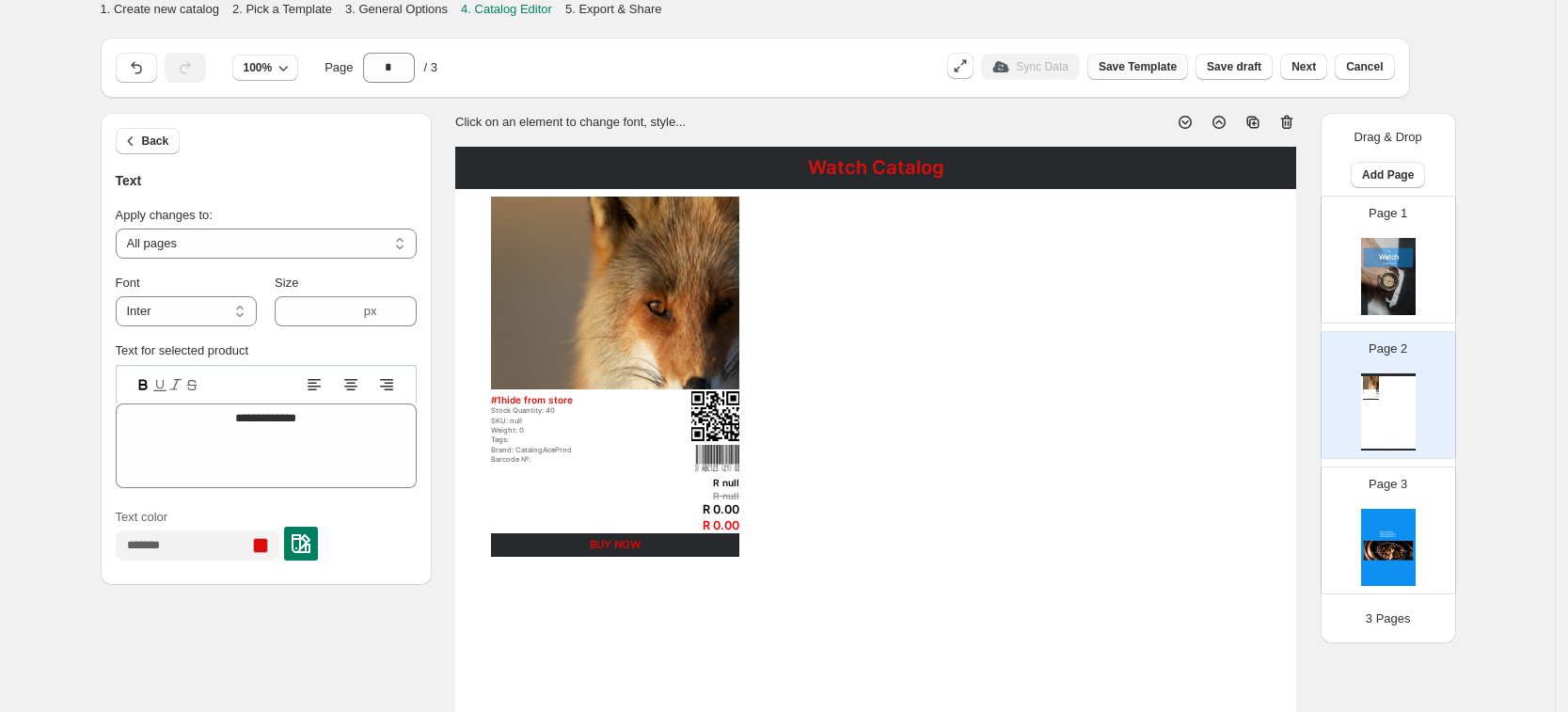 click on "Save Template" at bounding box center (1137, 67) 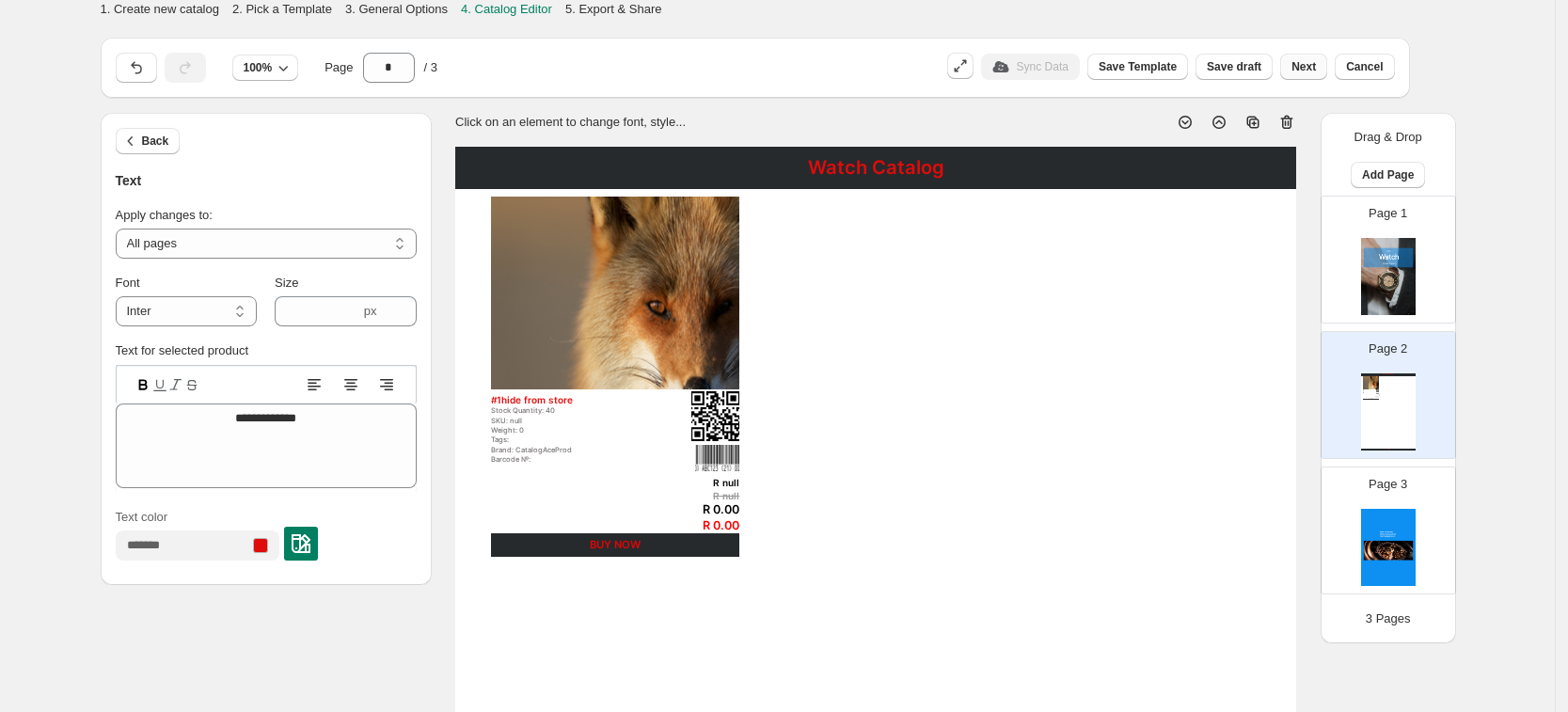 click on "Next" at bounding box center (1304, 67) 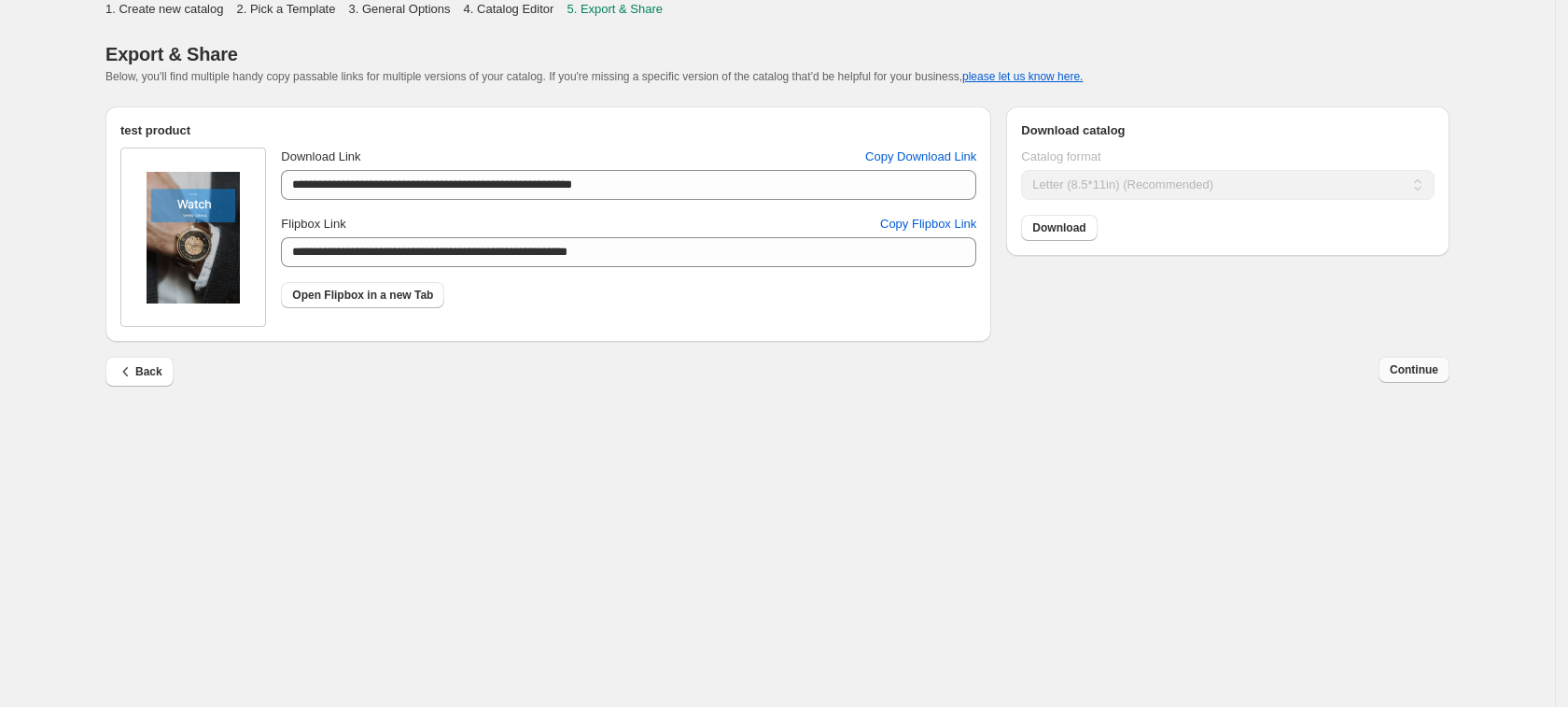 click on "Continue" at bounding box center [1414, 370] 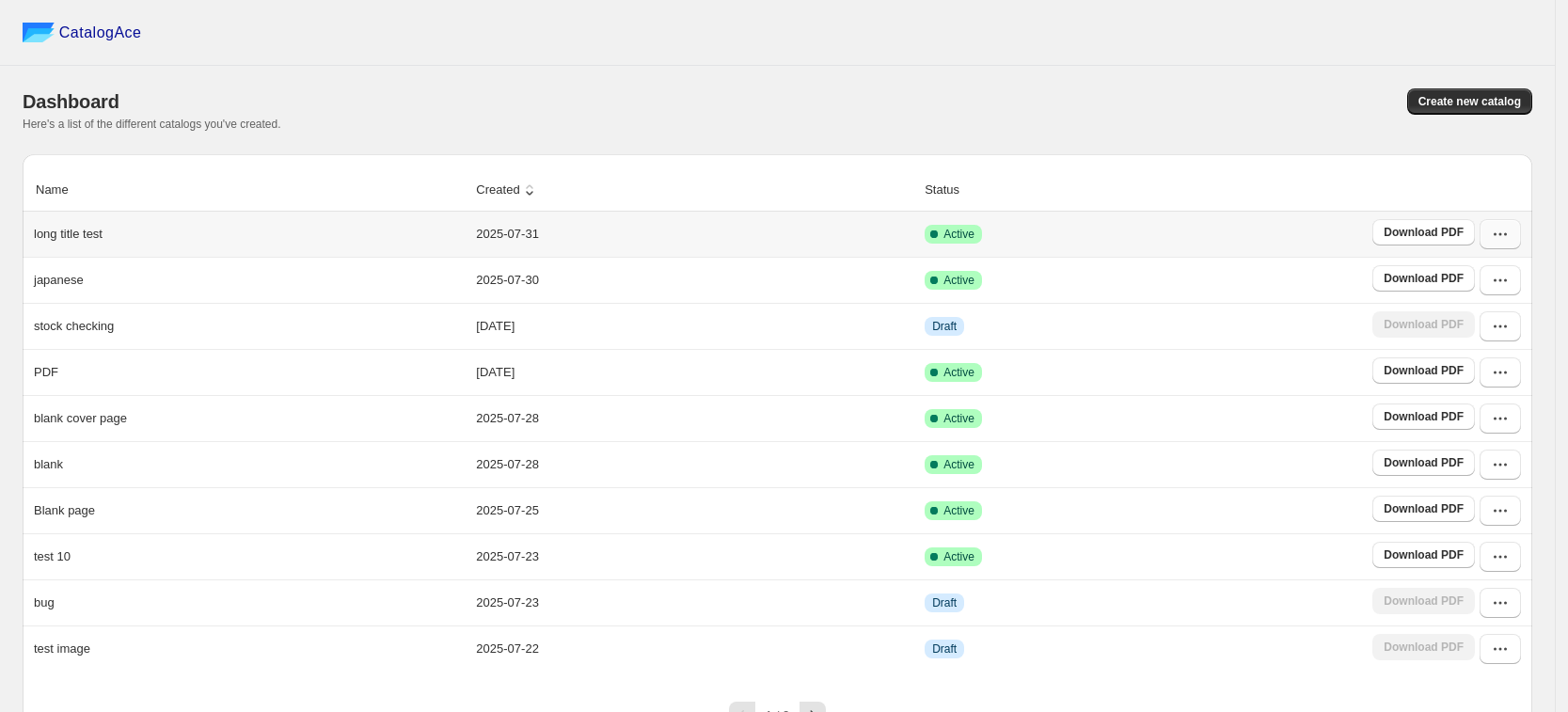 click 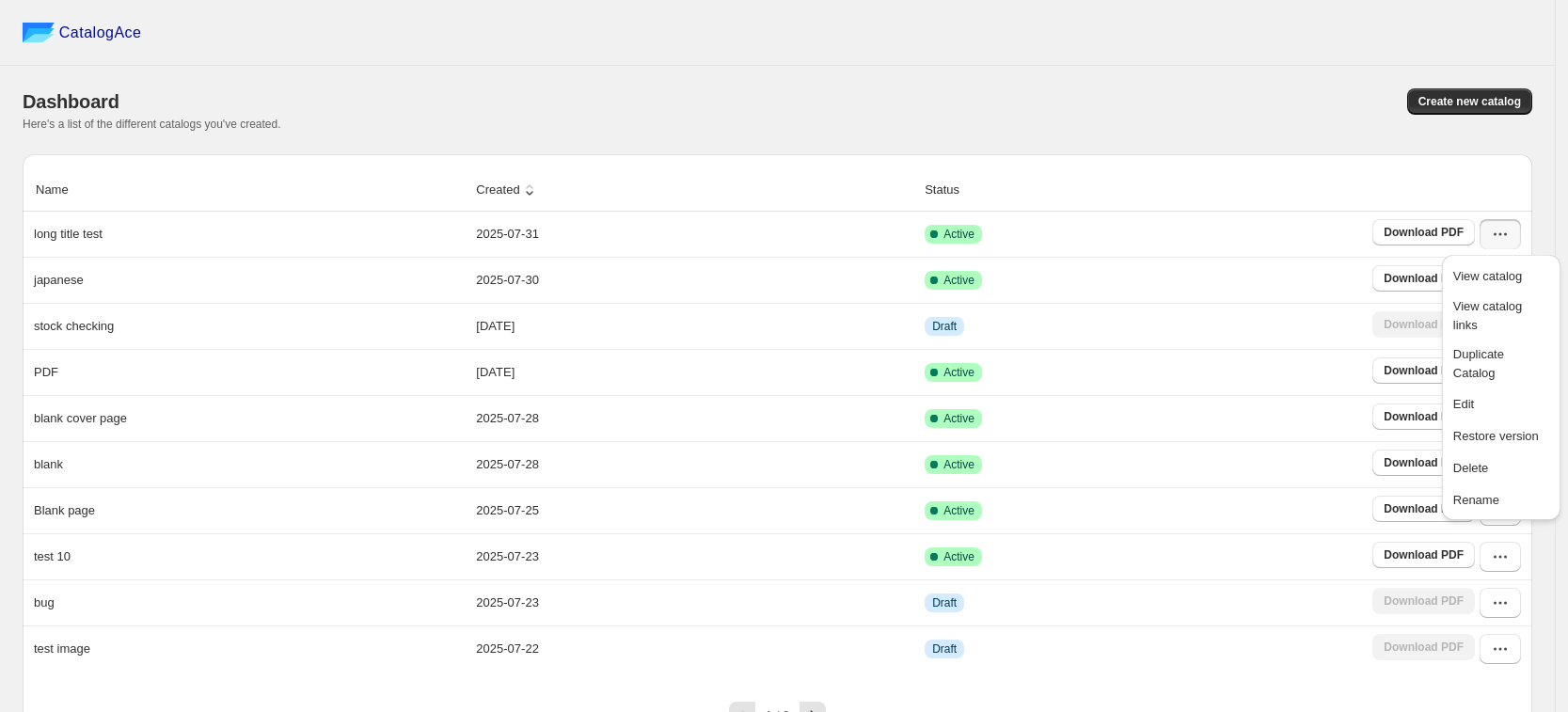 click on "Here's a list of the different catalogs you've created." at bounding box center (777, 124) 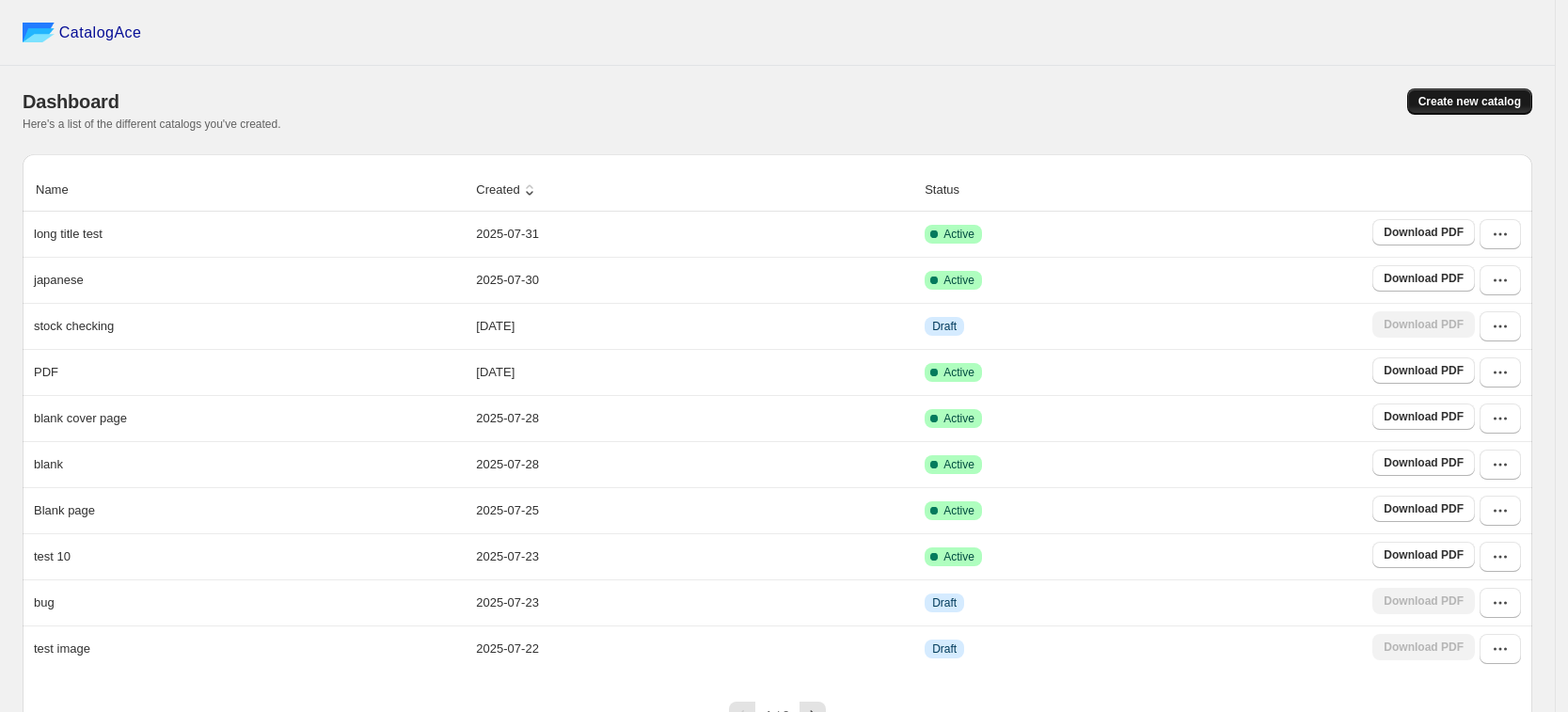 click on "Create new catalog" at bounding box center [1469, 102] 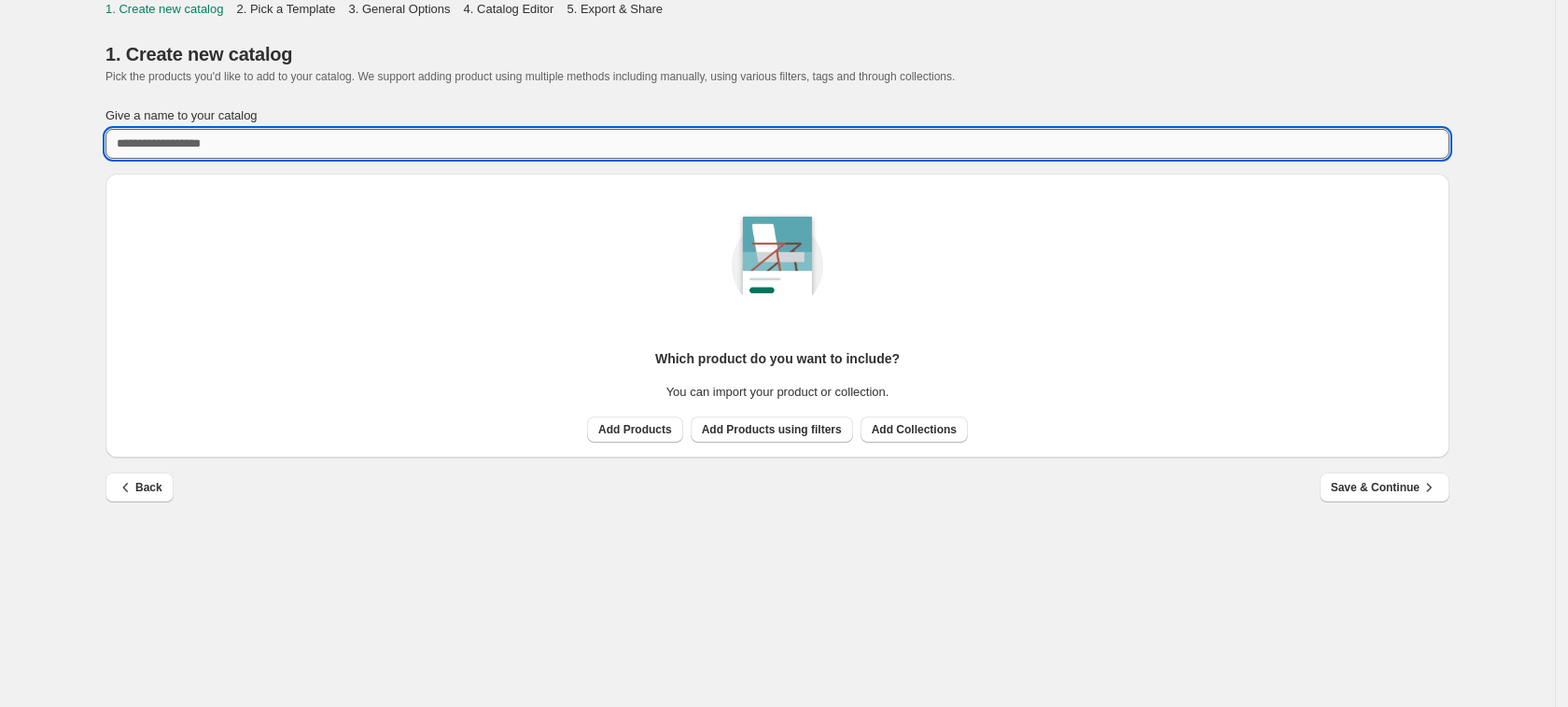 click on "Give a name to your catalog" at bounding box center (777, 144) 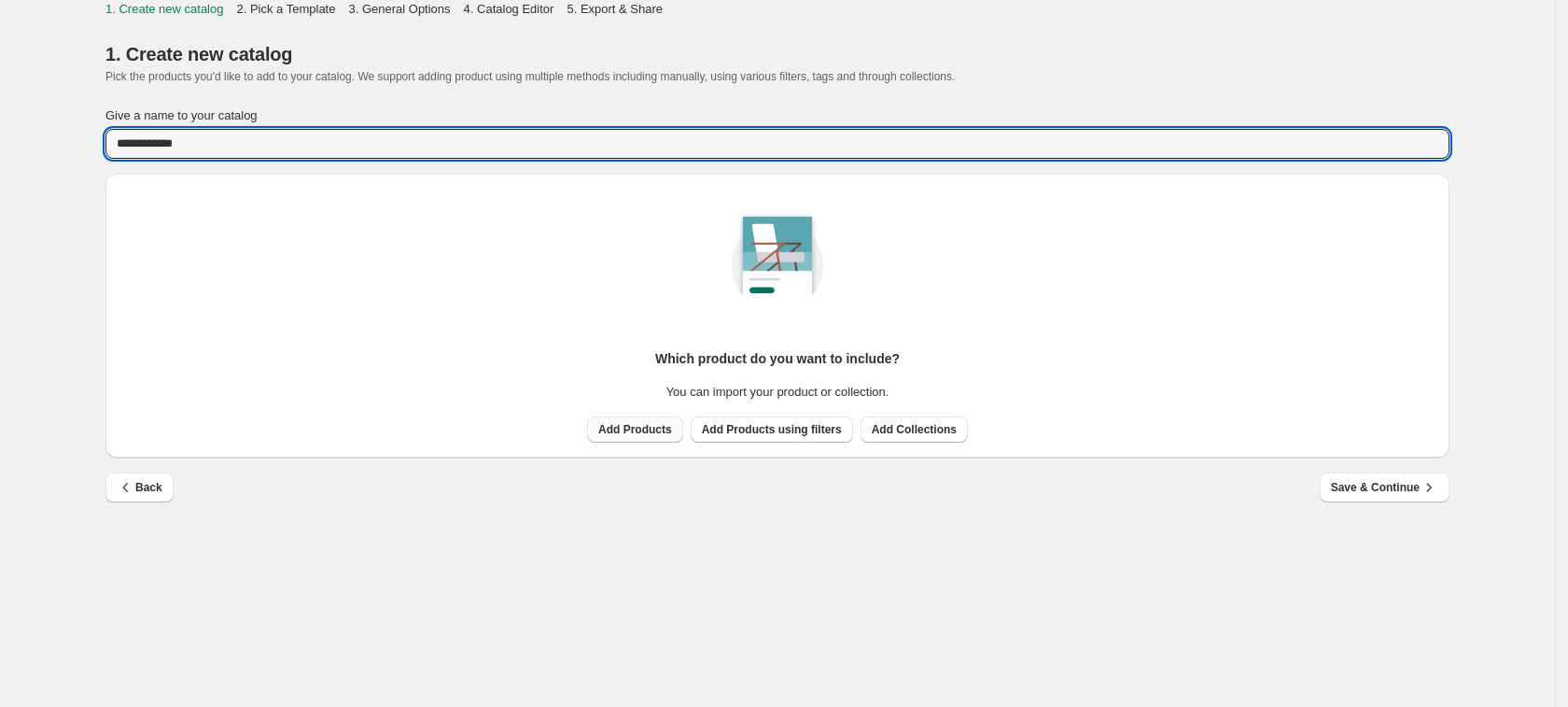 type on "**********" 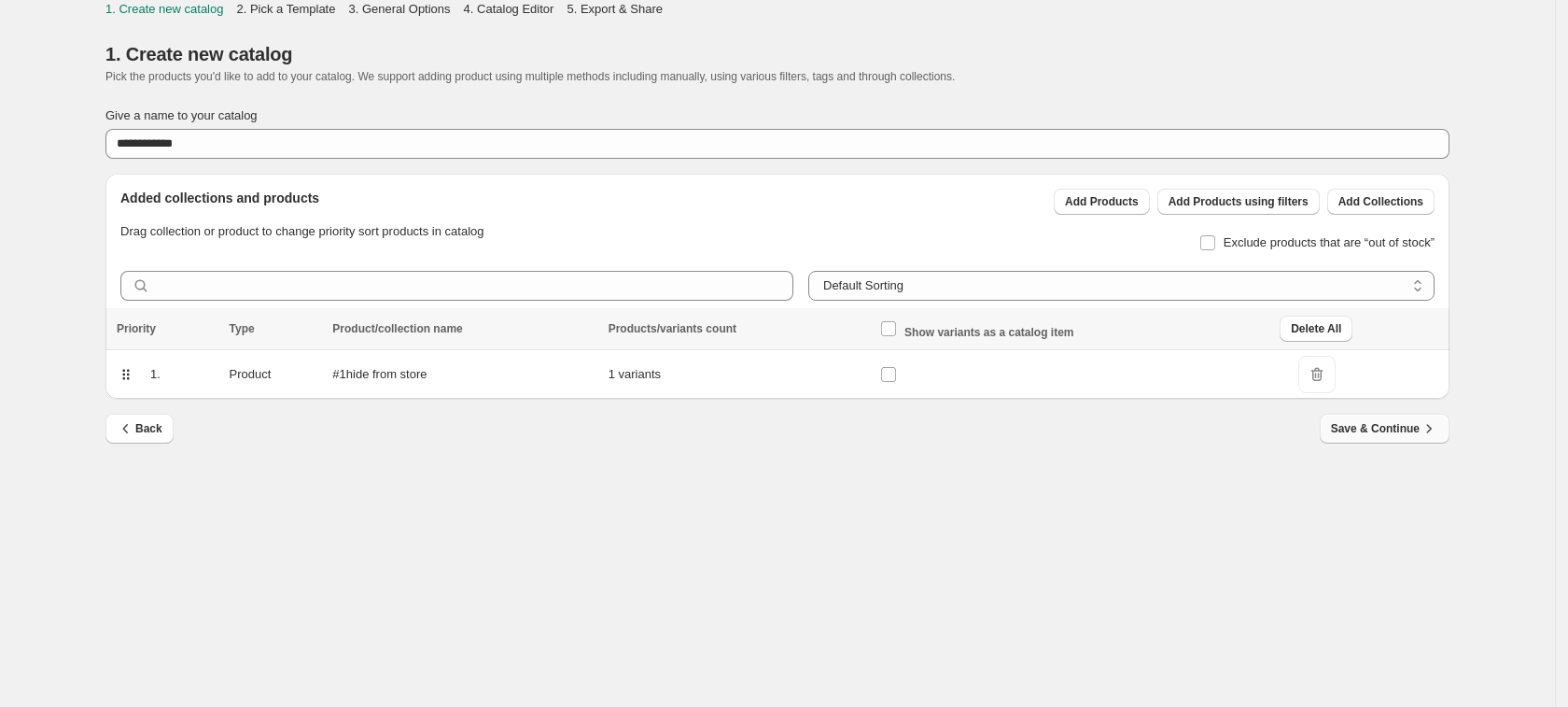 click on "Save & Continue" at bounding box center [1384, 429] 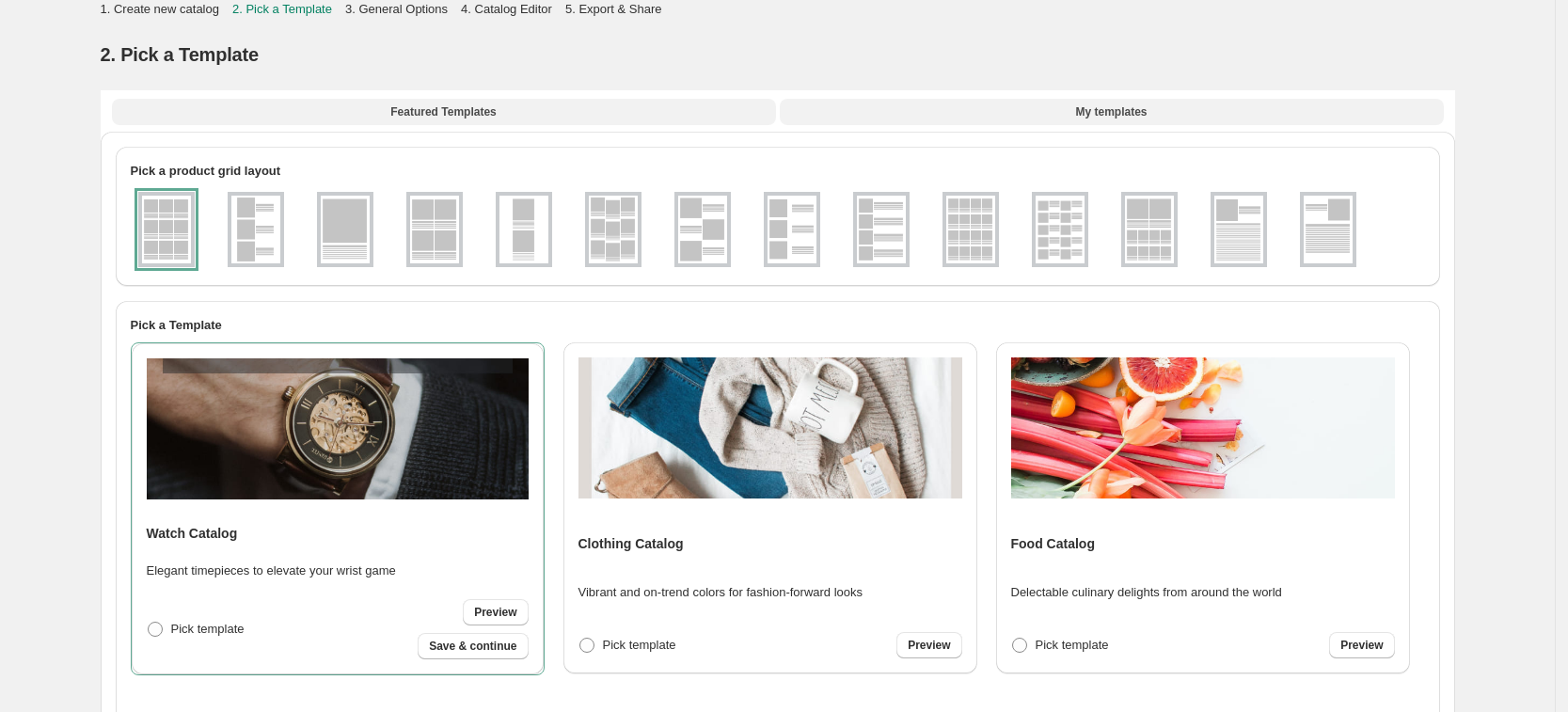 click on "My templates" at bounding box center (1112, 112) 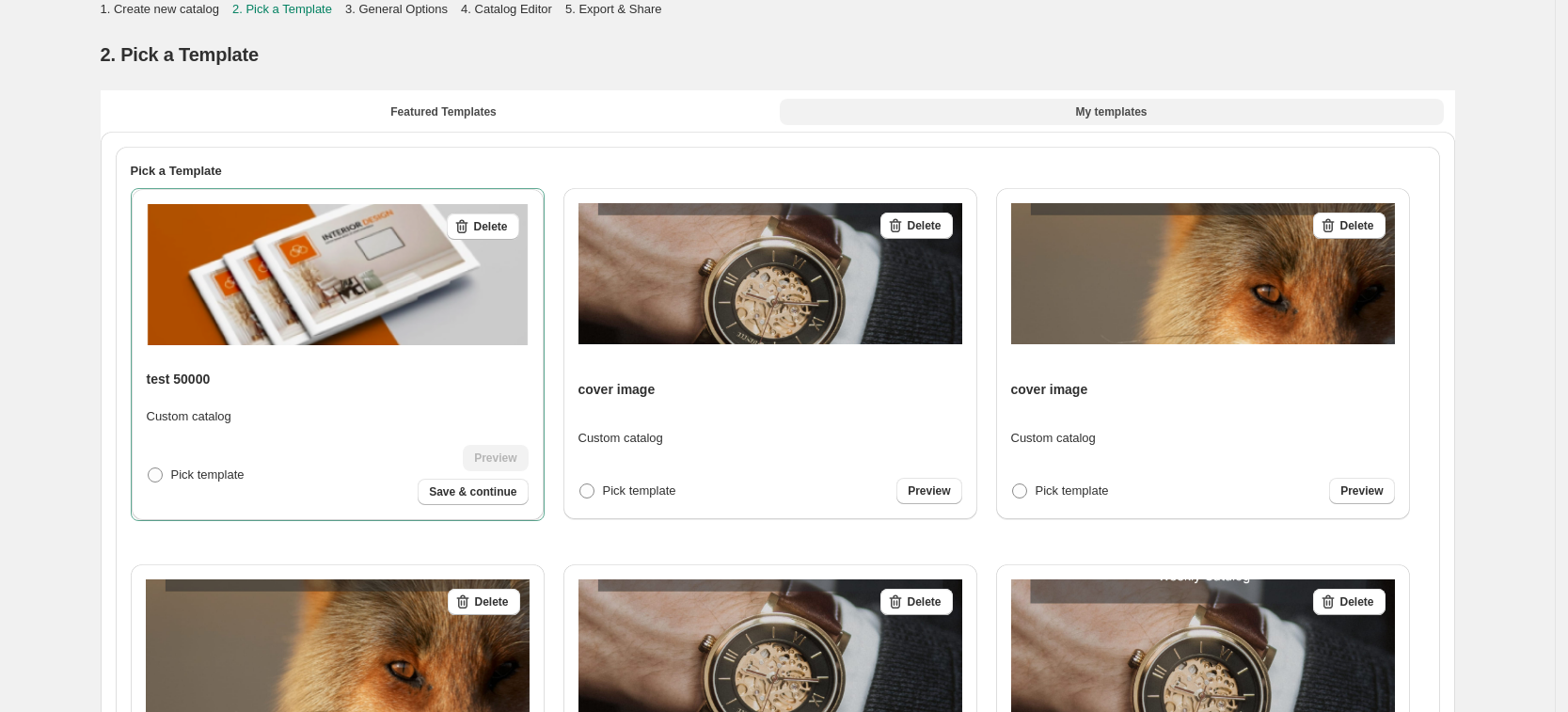 scroll, scrollTop: 62, scrollLeft: 0, axis: vertical 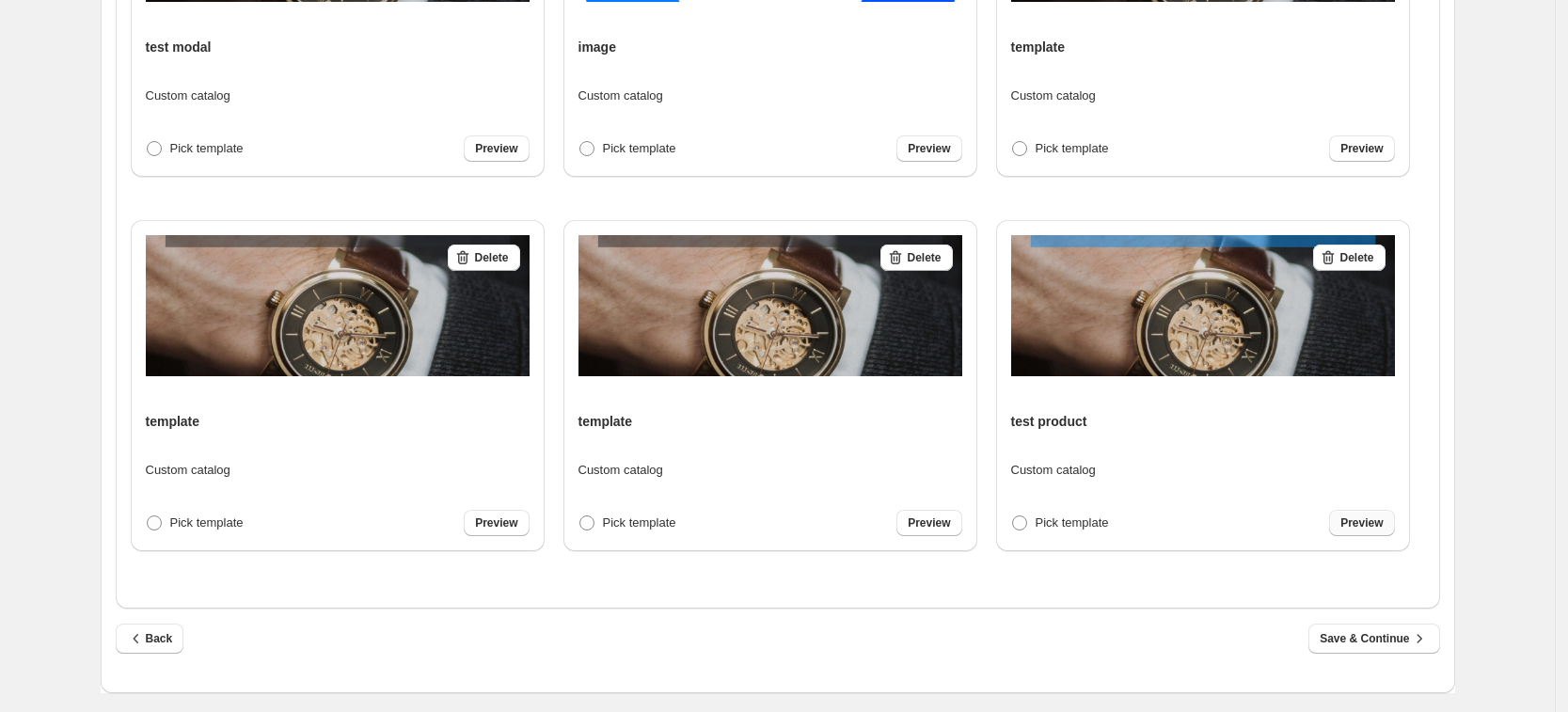 click on "Preview" at bounding box center [1361, 523] 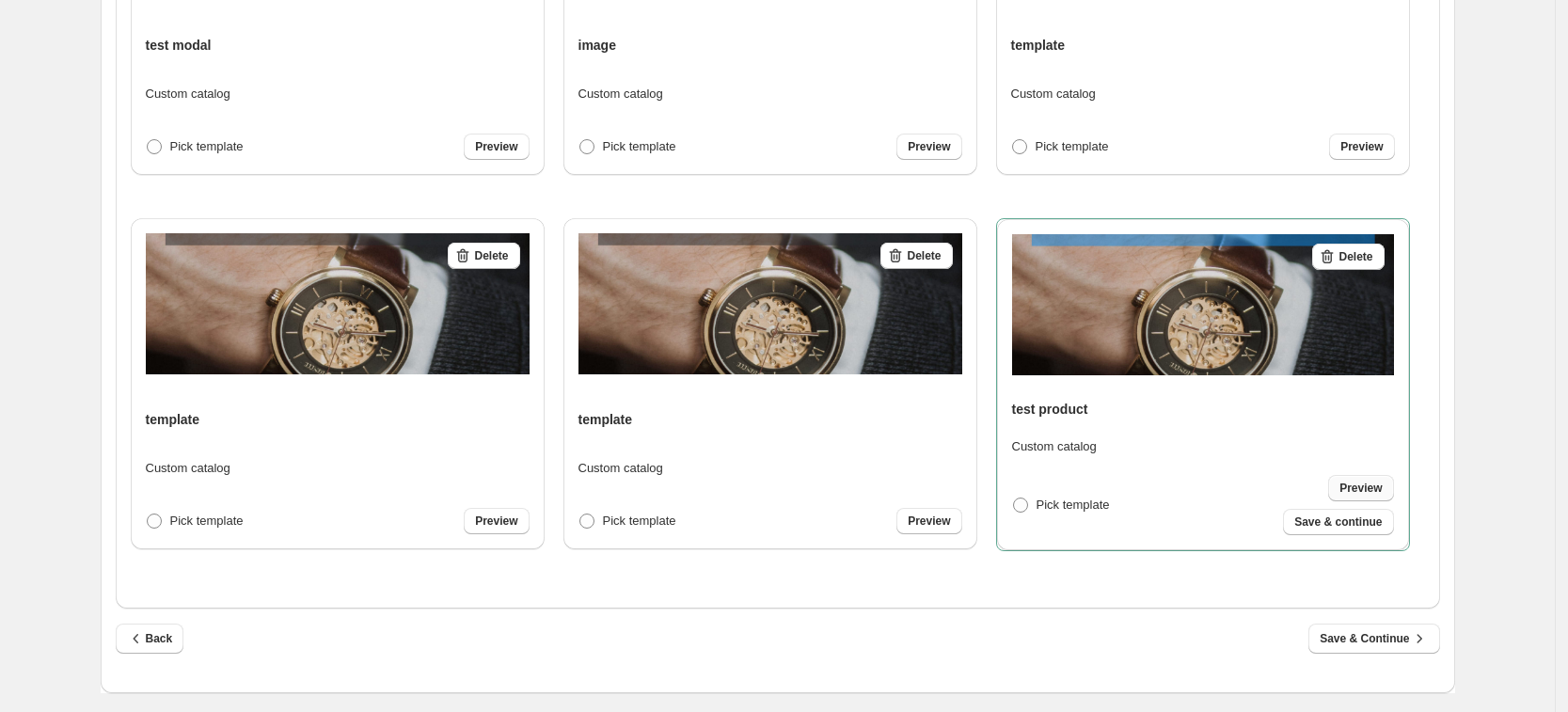 scroll, scrollTop: 743, scrollLeft: 0, axis: vertical 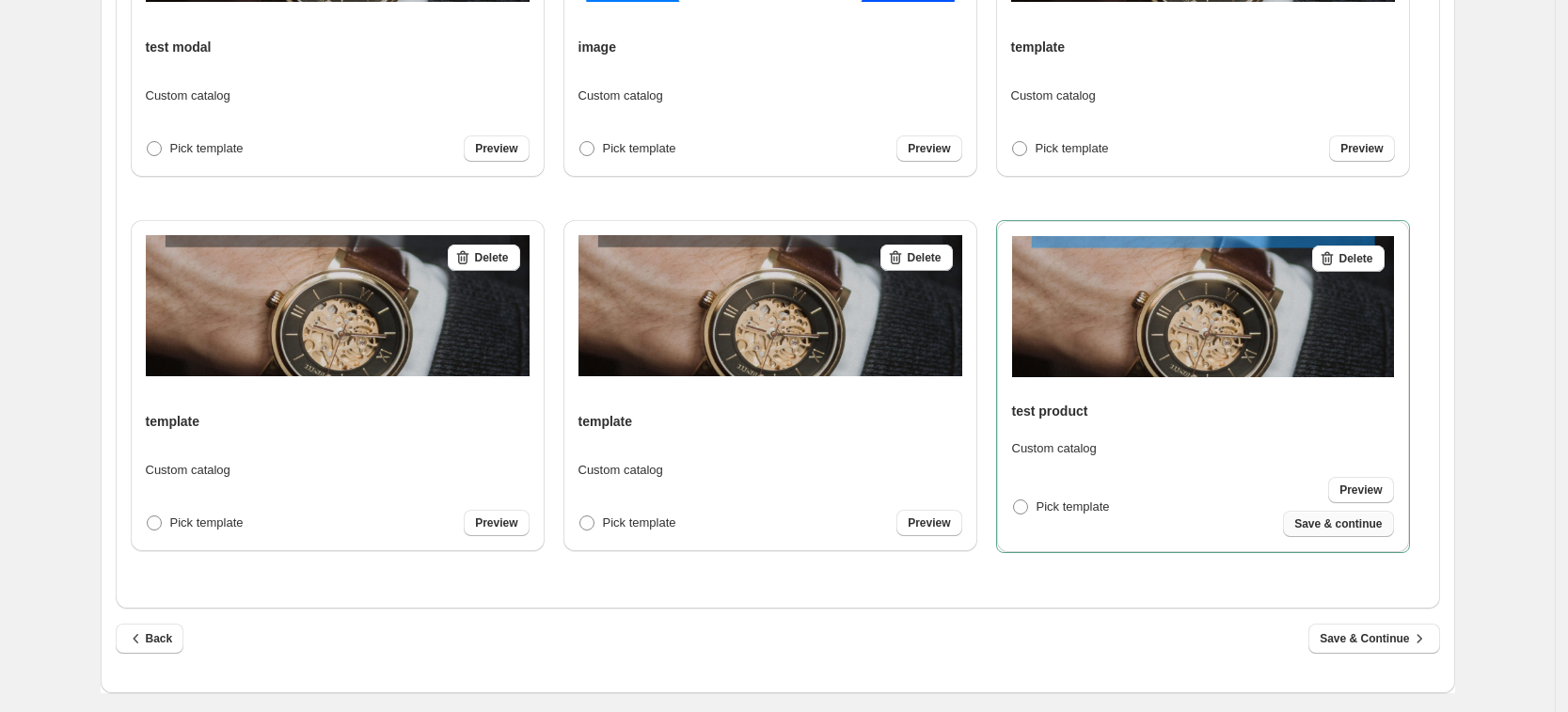 click on "Save & continue" at bounding box center [1338, 524] 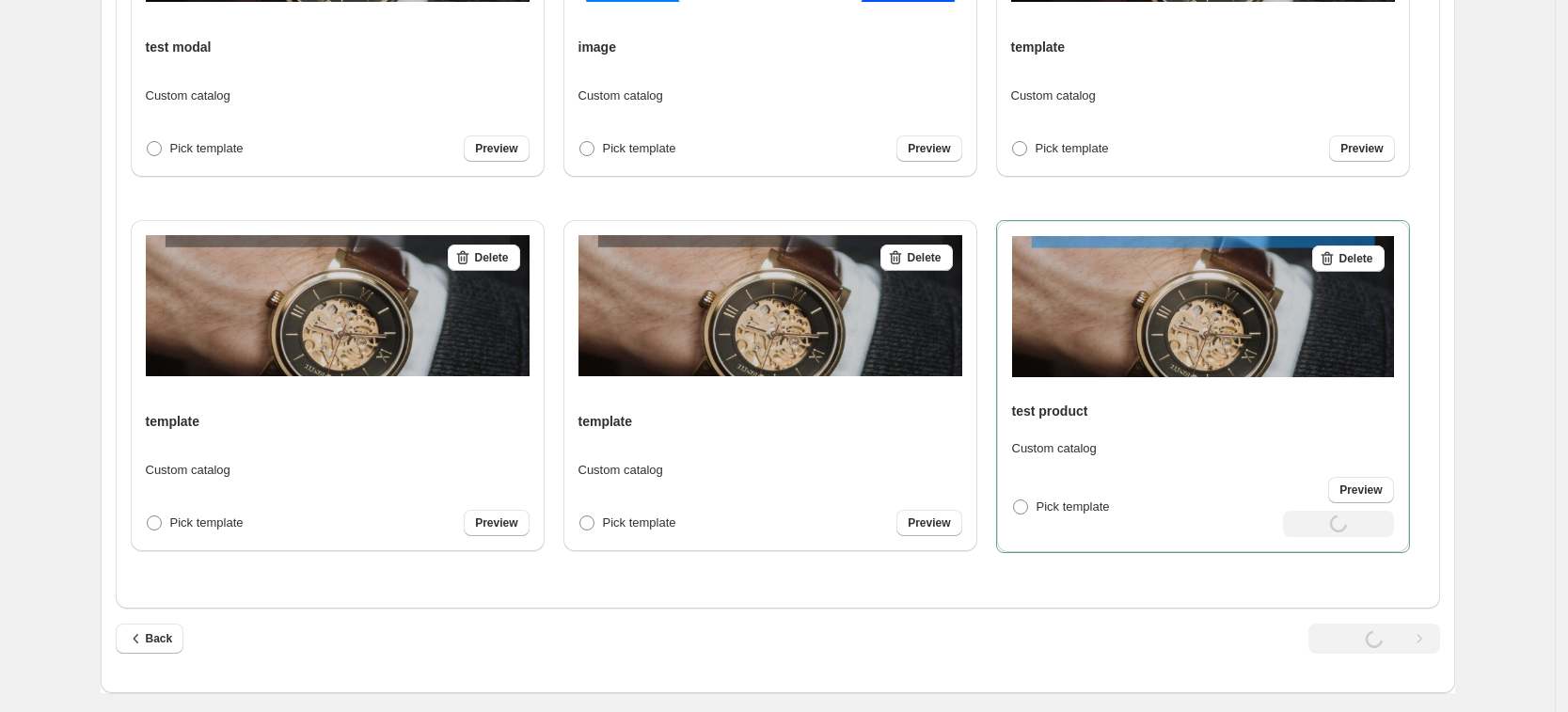 scroll, scrollTop: 0, scrollLeft: 0, axis: both 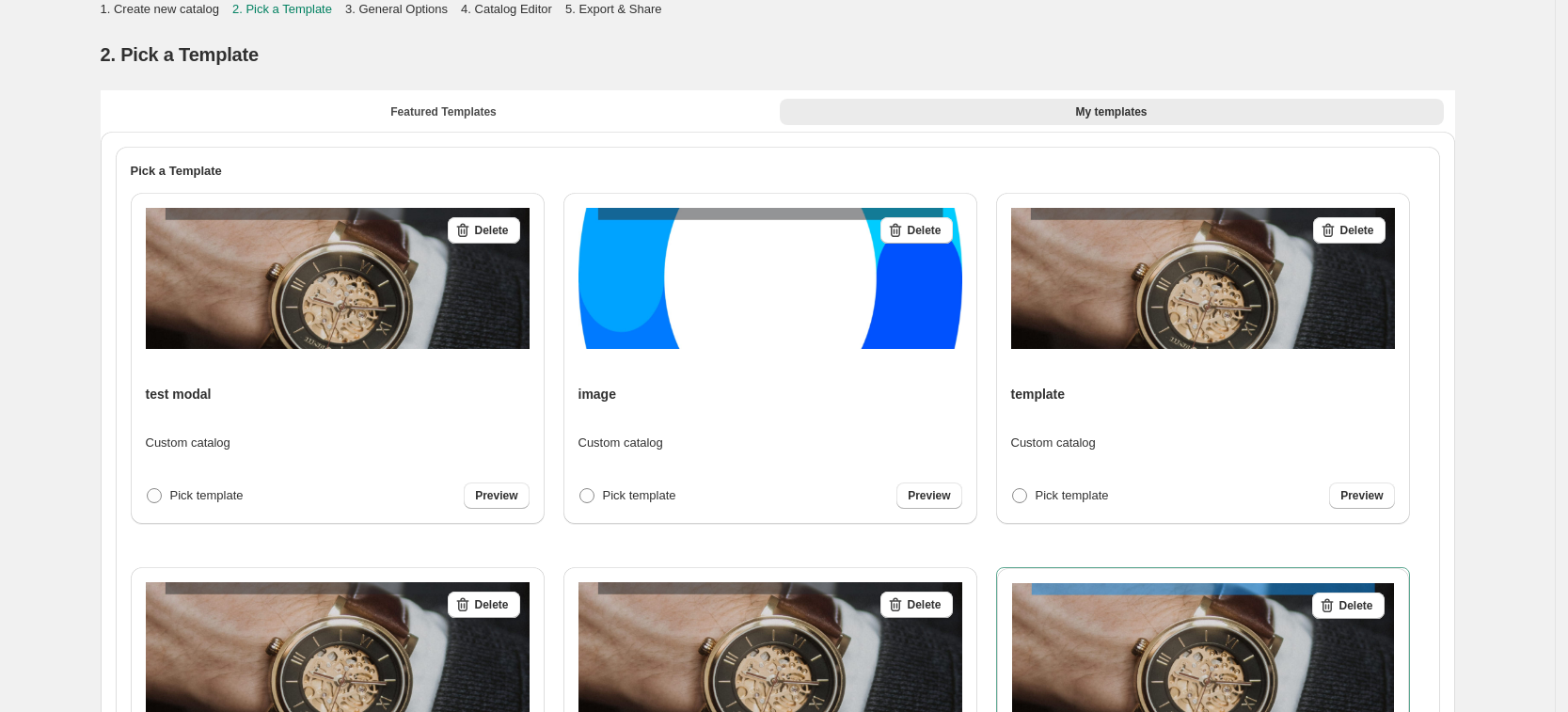 select on "**********" 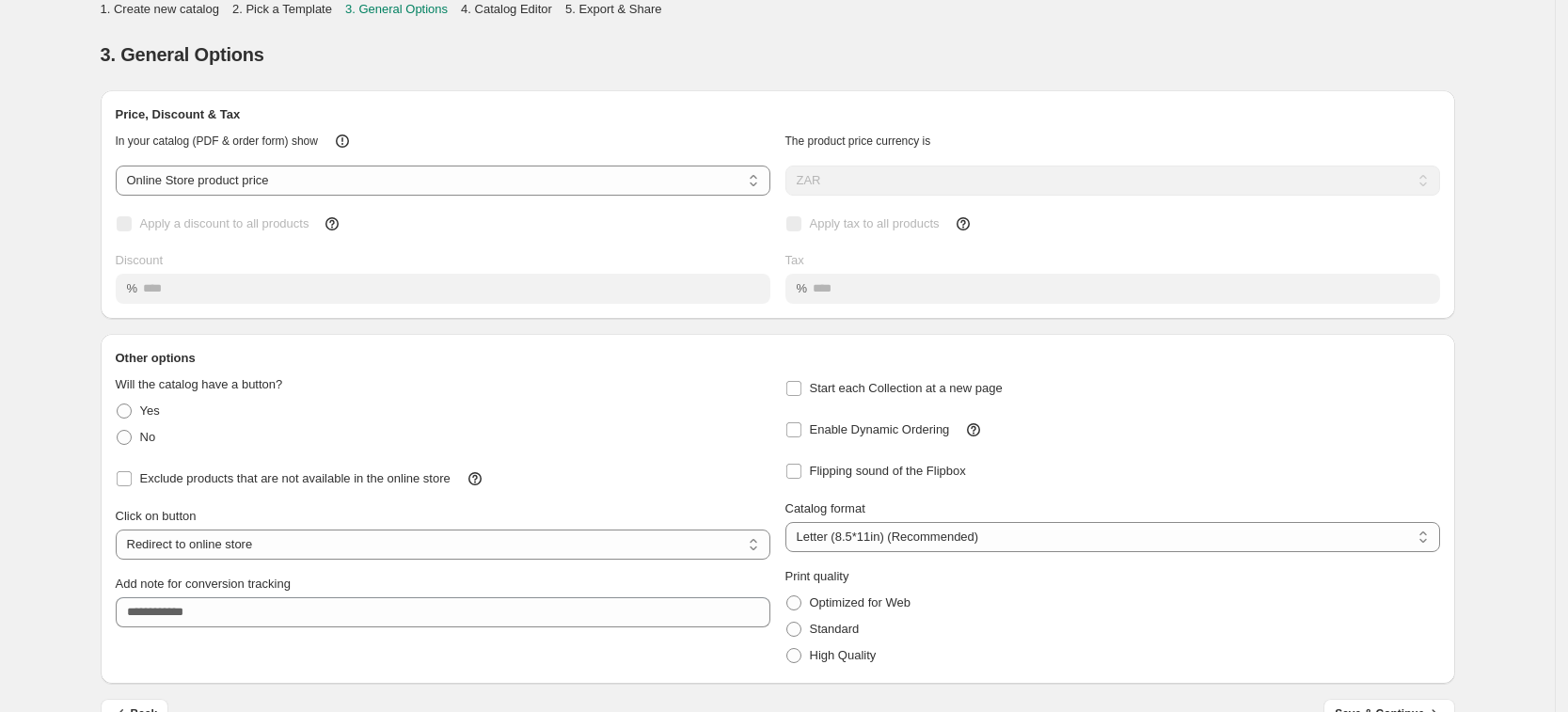 scroll, scrollTop: 41, scrollLeft: 0, axis: vertical 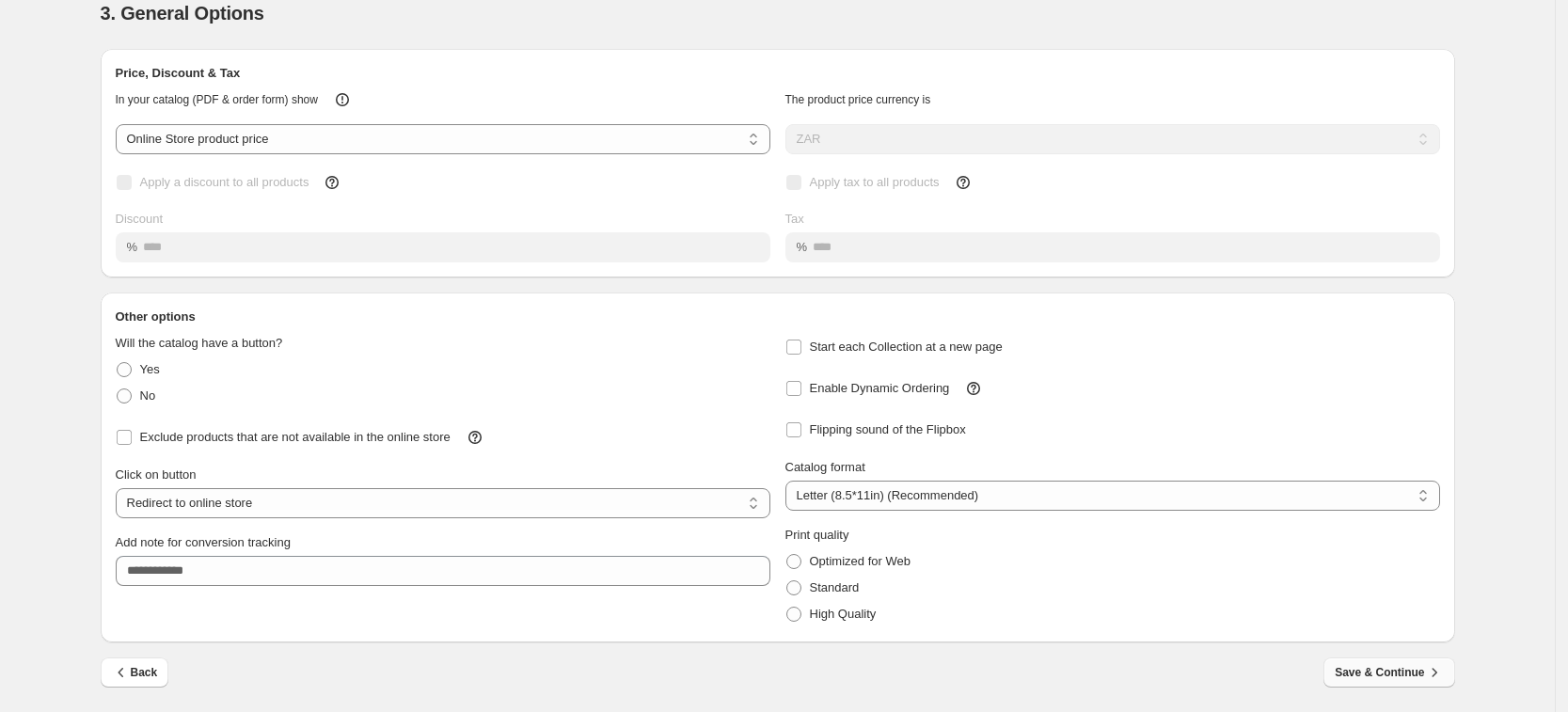 click on "Save & Continue" at bounding box center [1388, 672] 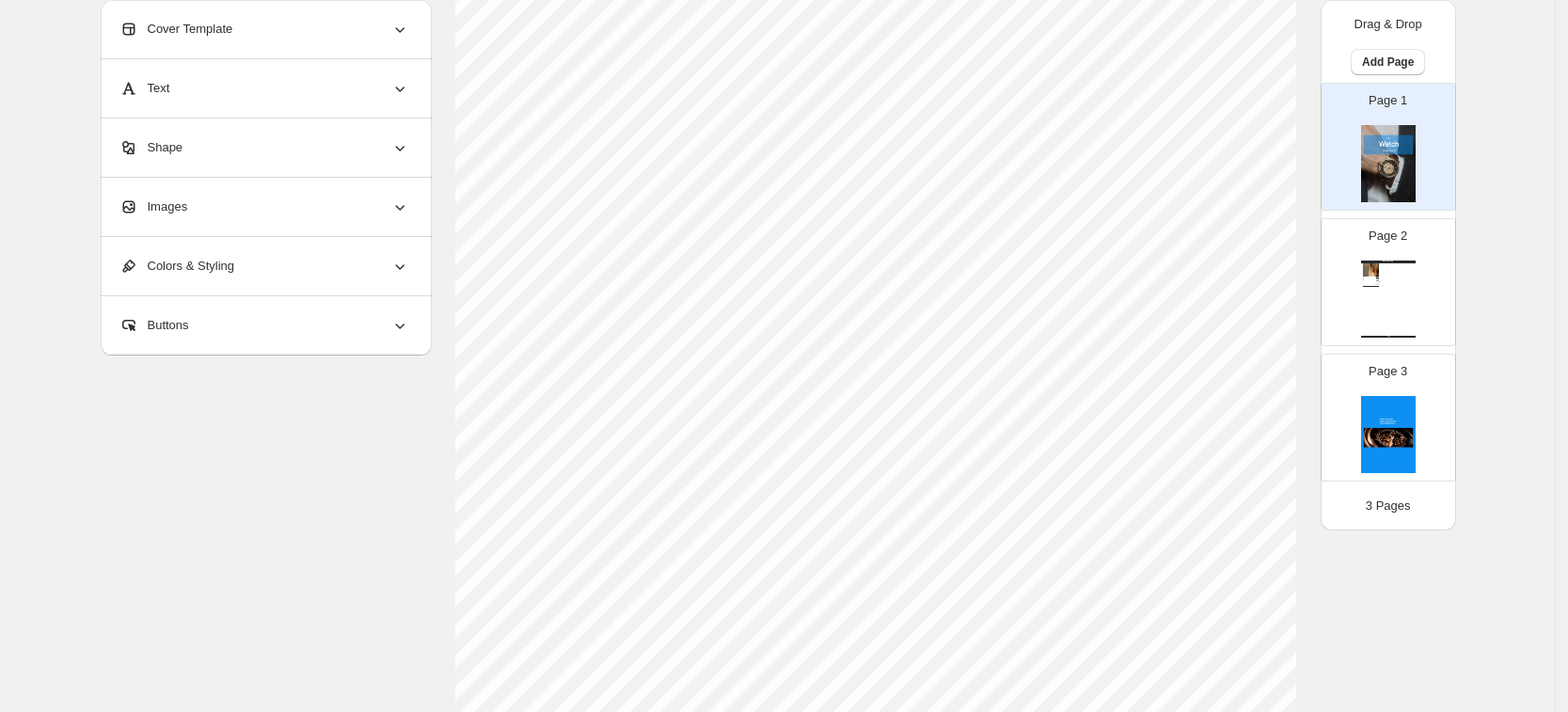scroll, scrollTop: 235, scrollLeft: 0, axis: vertical 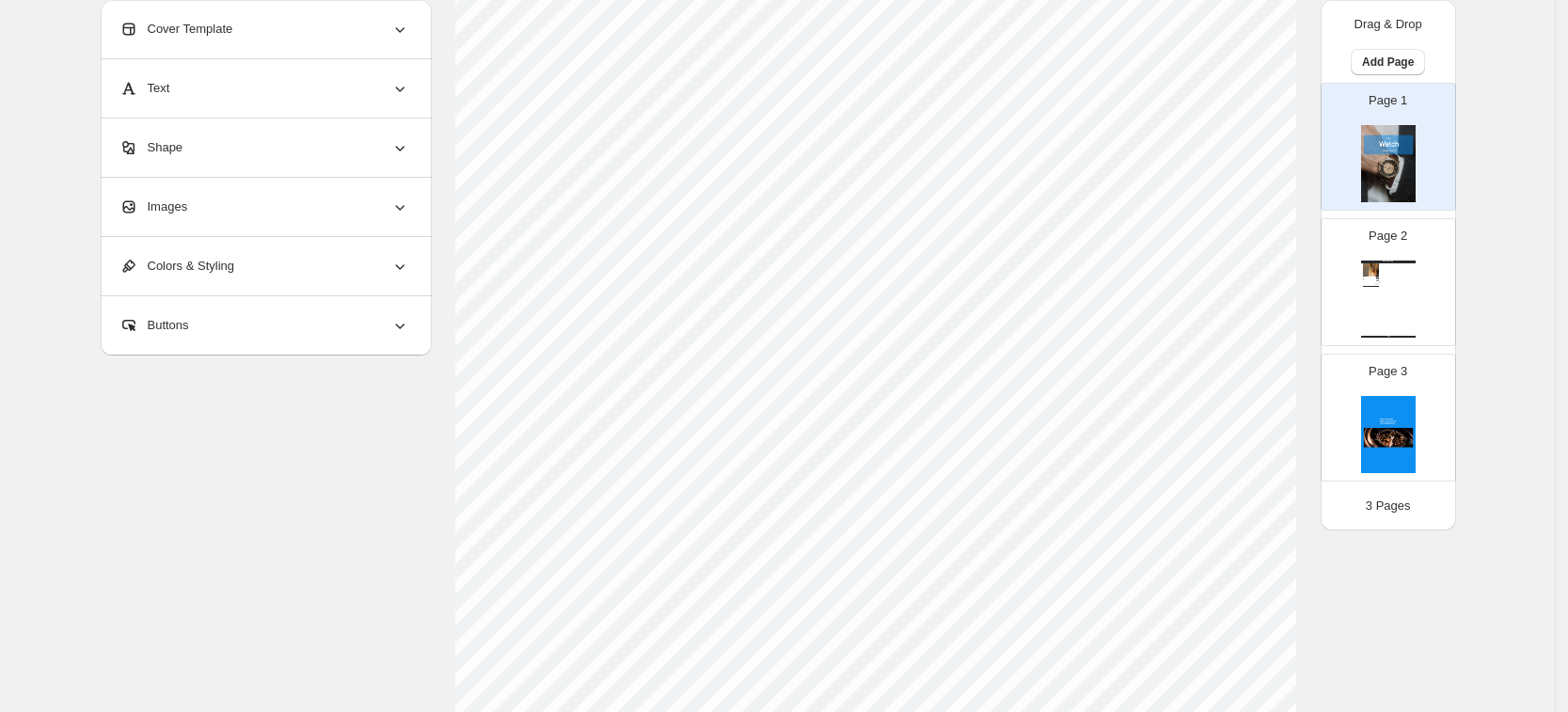 click on "Watch Catalog #1hide from store Stock Quantity:  40 SKU:  null Weight:  0 Tags:   Brand:  CatalogAceProd Barcode №:   R null R null R 0.00 R 0.00 BUY NOW Watch Catalog | Page undefined" at bounding box center (1388, 299) 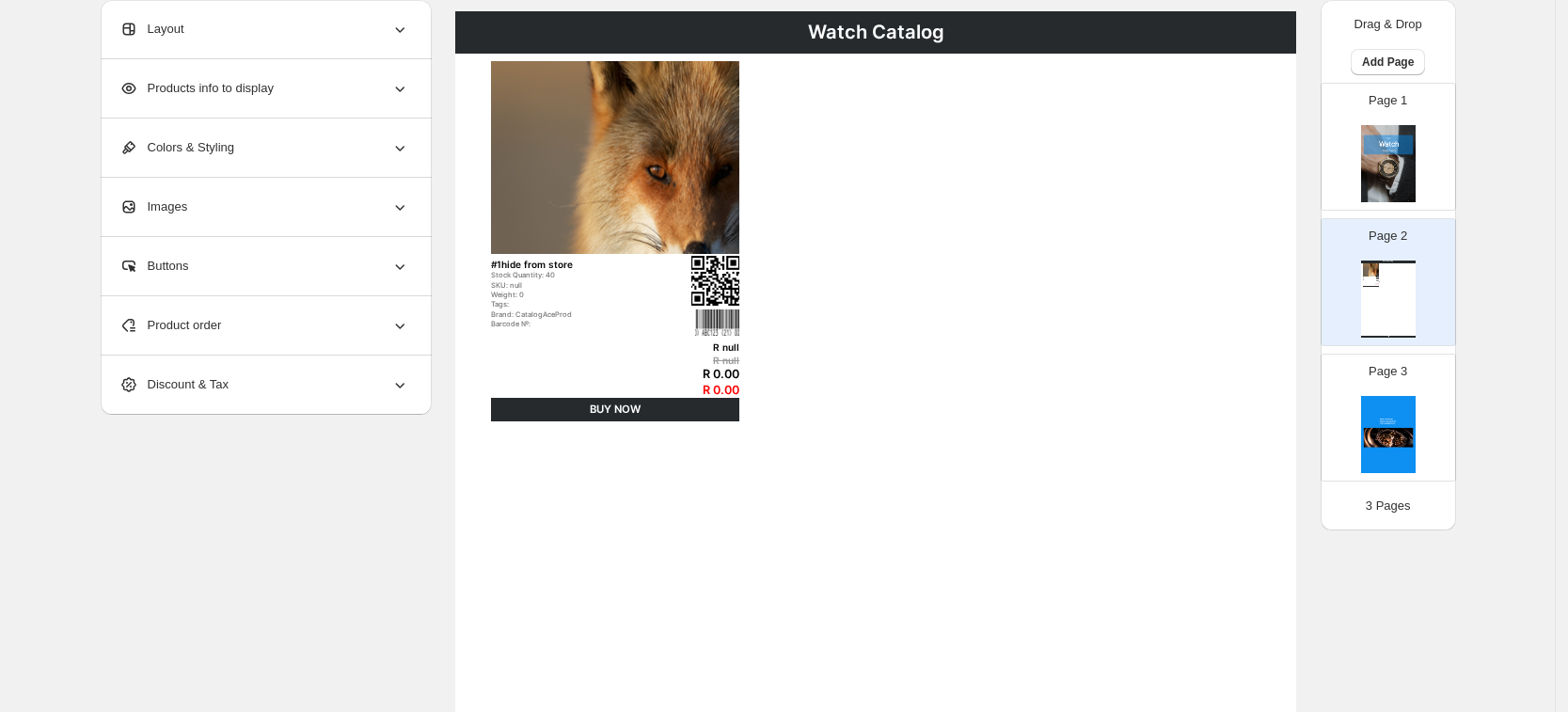 scroll, scrollTop: 0, scrollLeft: 0, axis: both 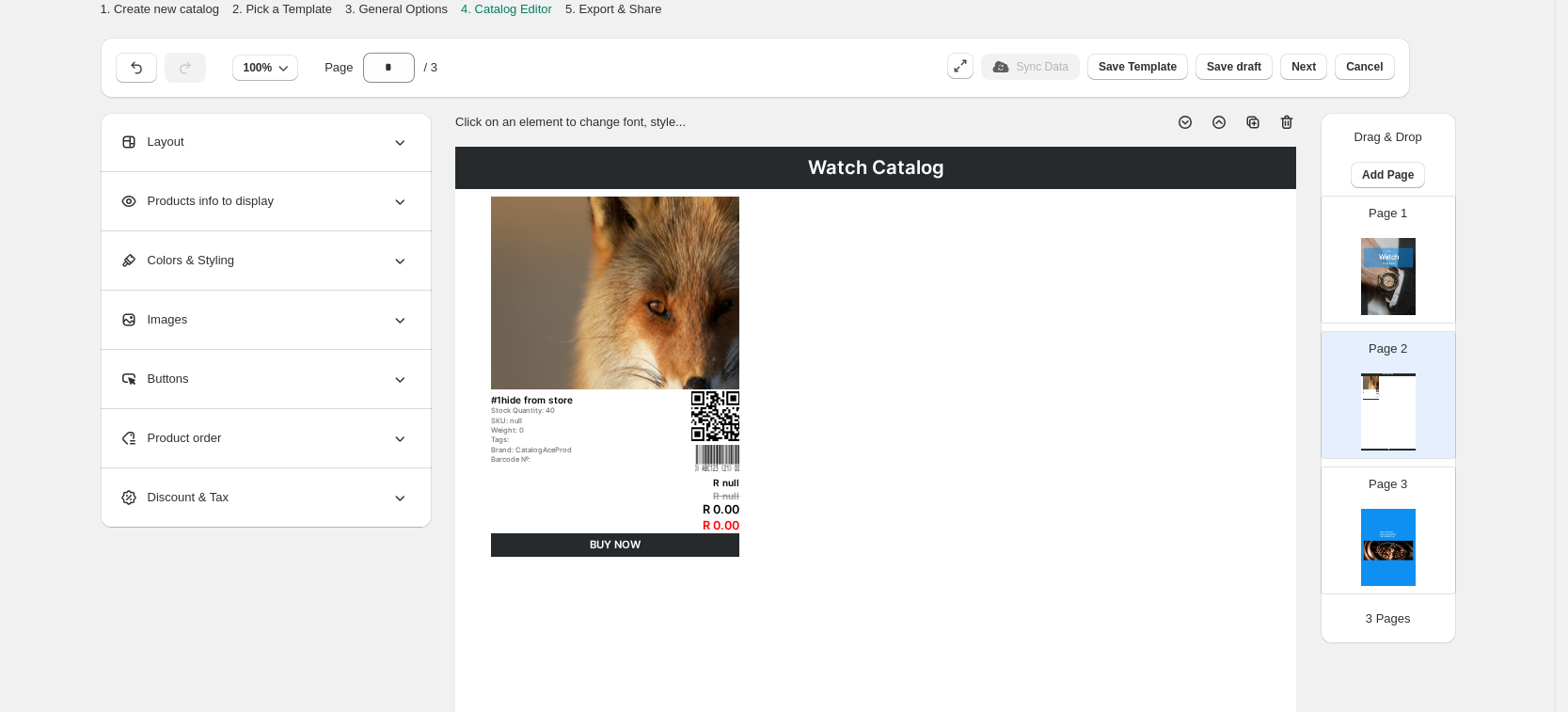 click at bounding box center [1388, 547] 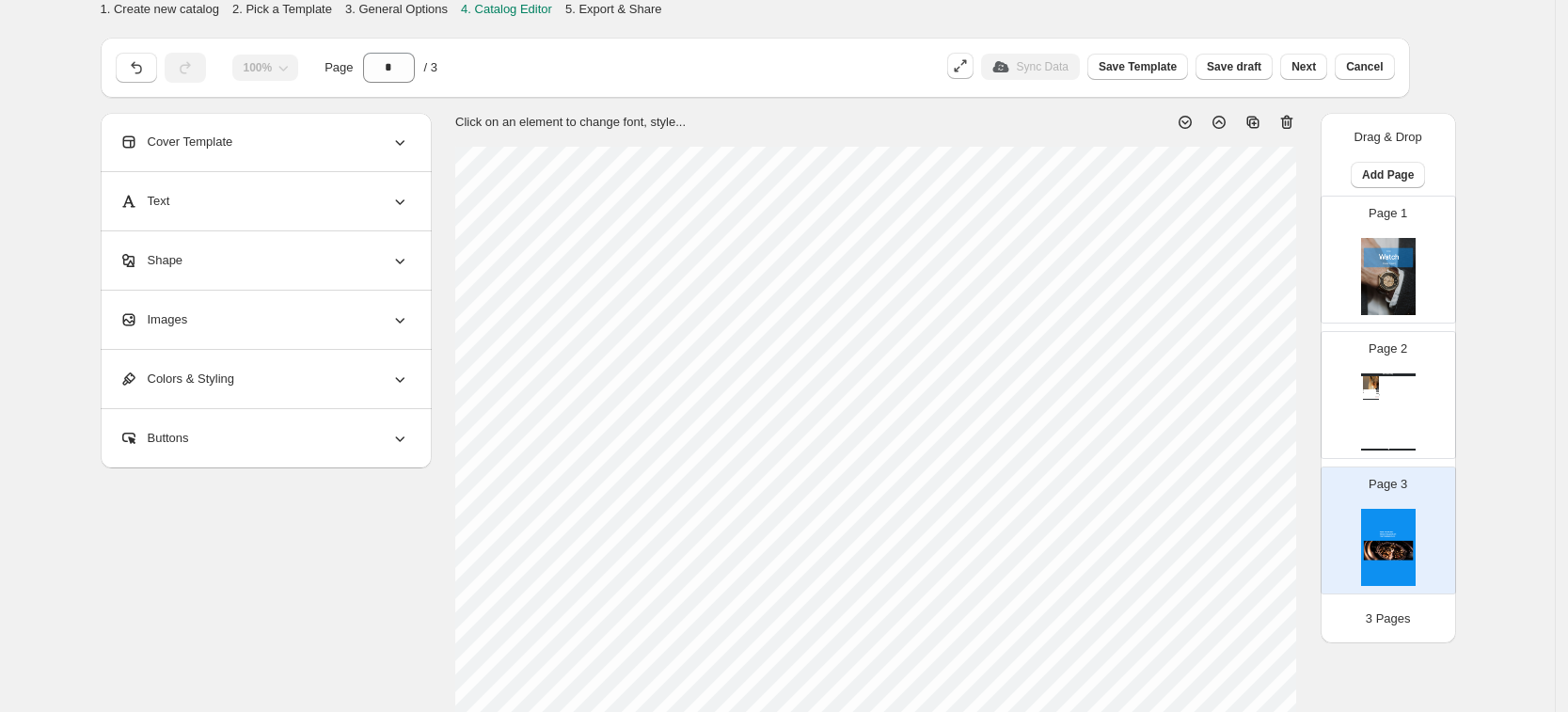 click at bounding box center (1388, 277) 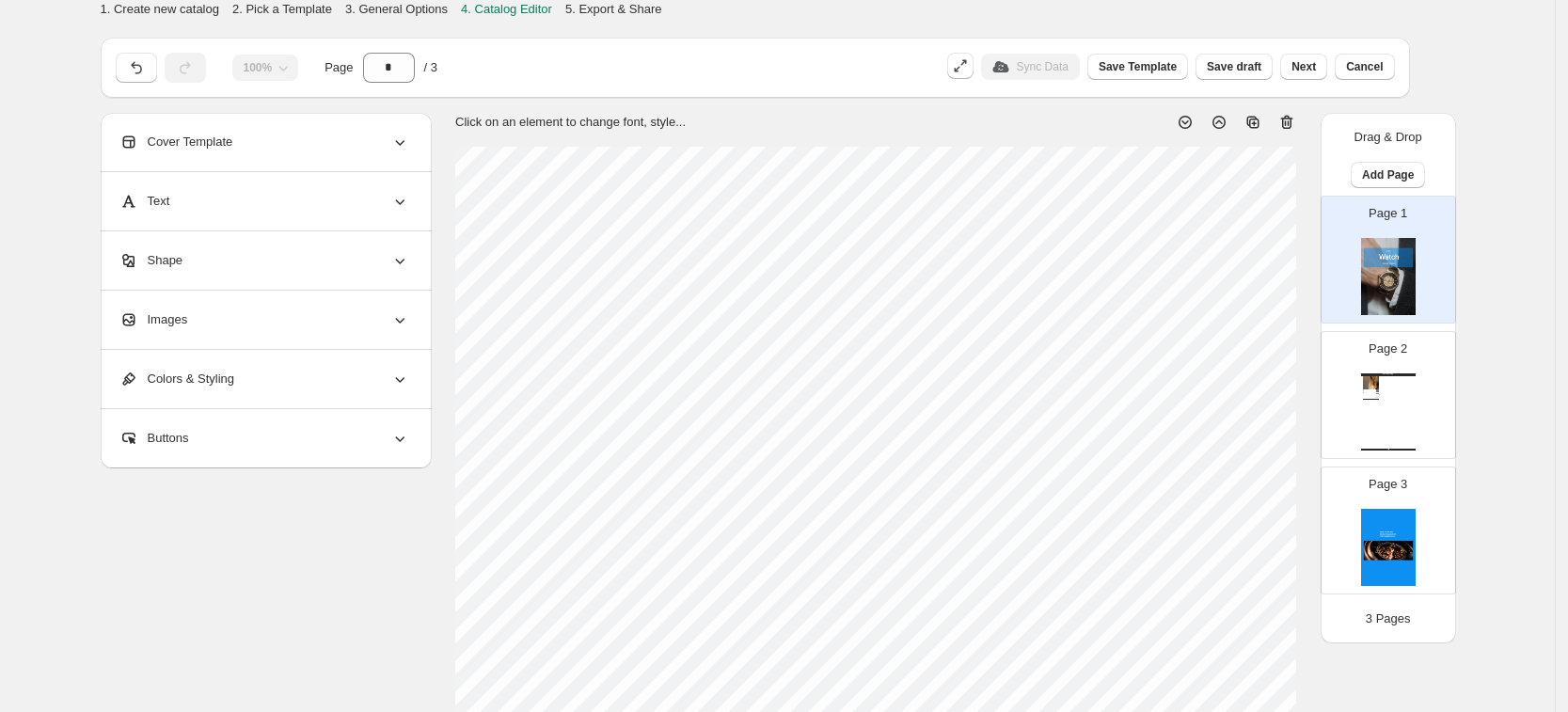 click at bounding box center [1388, 547] 